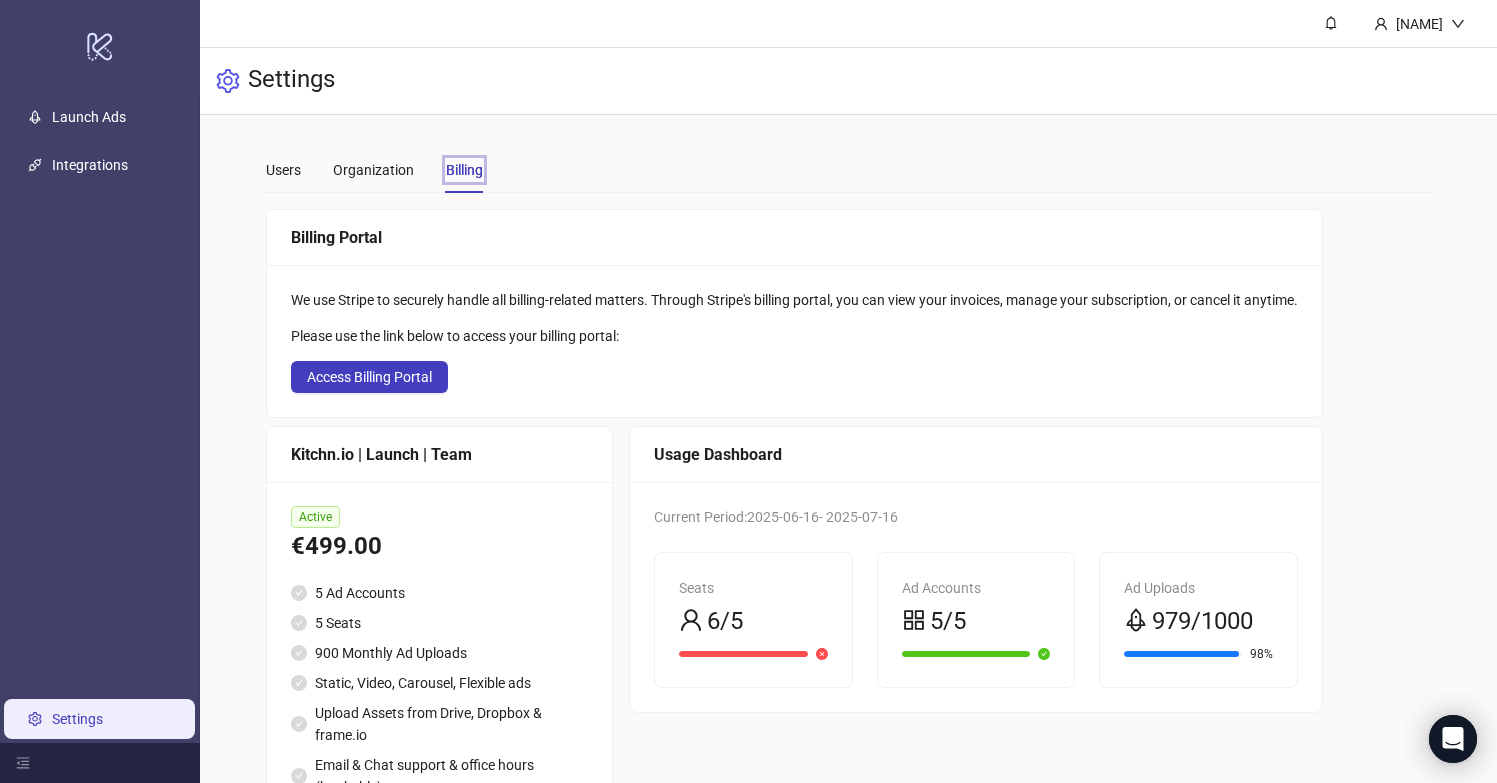 scroll, scrollTop: 232, scrollLeft: 0, axis: vertical 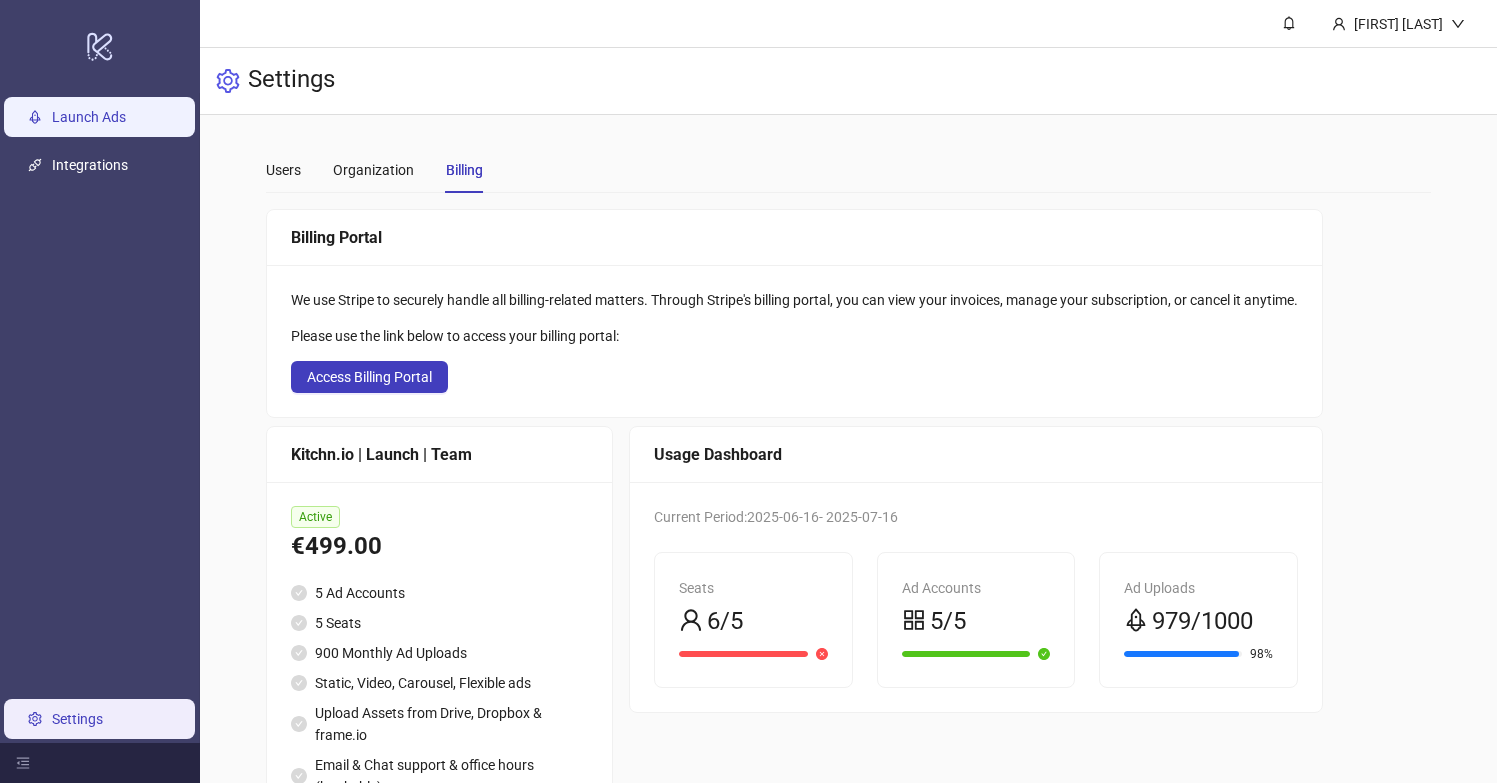 click on "Launch Ads" at bounding box center (89, 117) 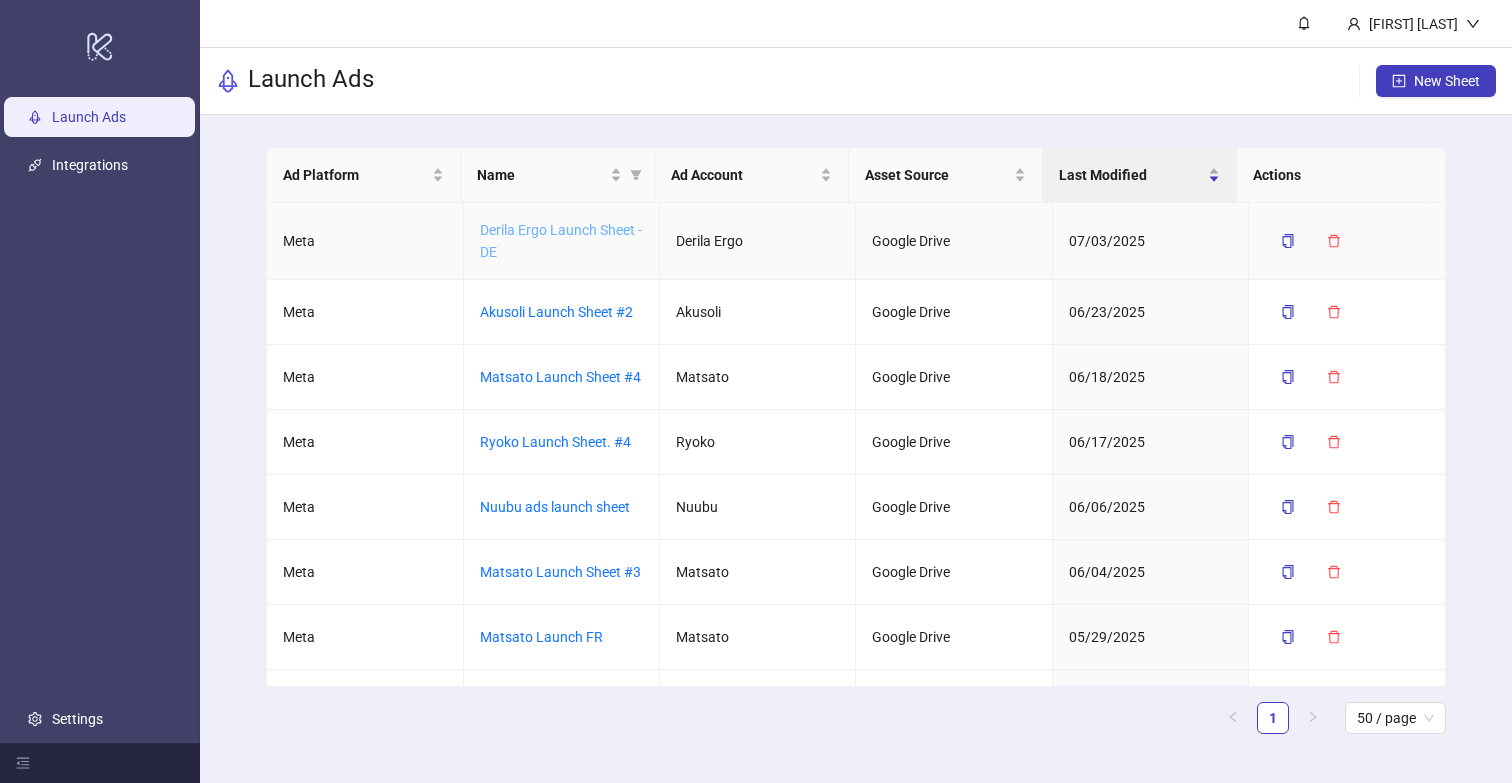 click on "Derila Ergo Launch Sheet - DE" at bounding box center [561, 241] 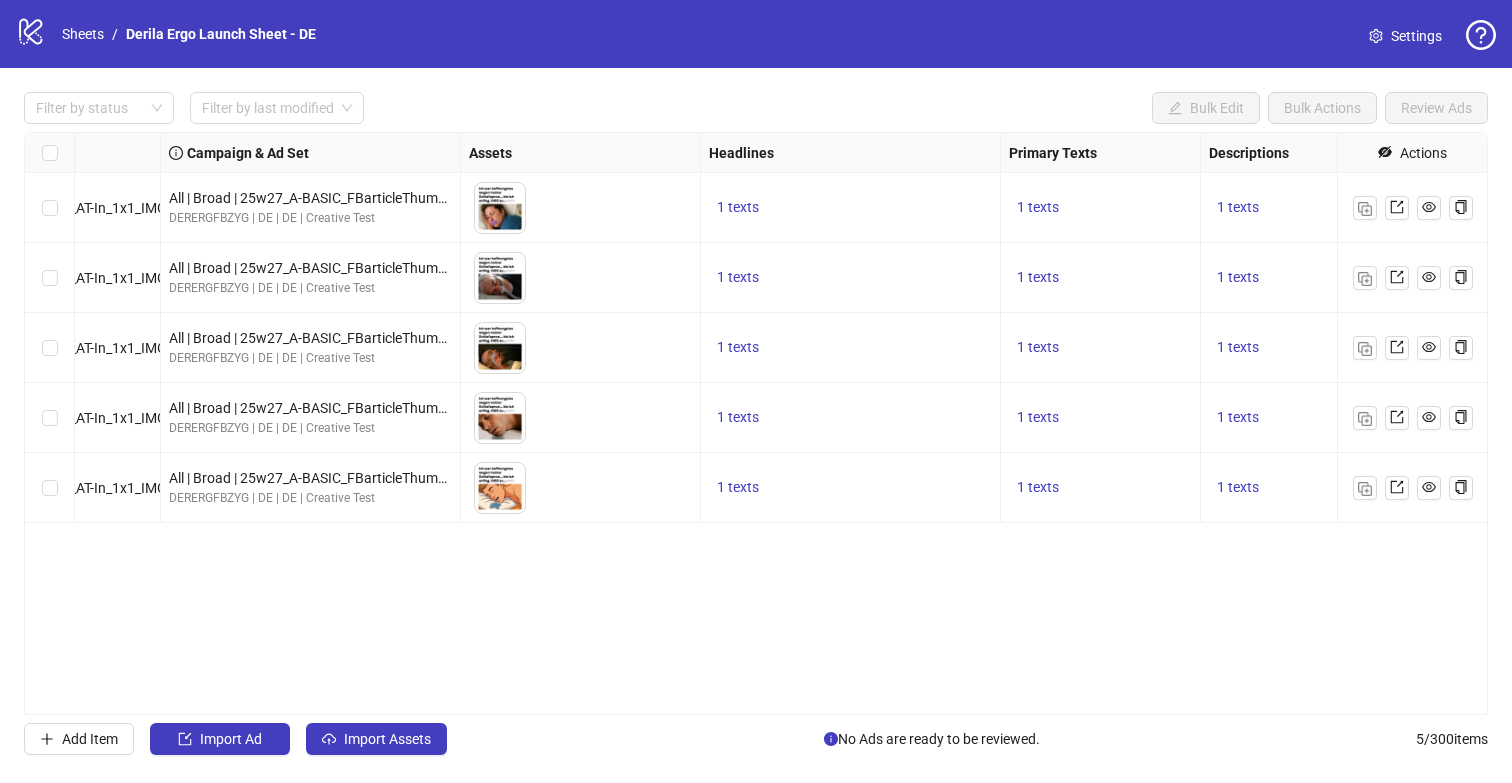 scroll, scrollTop: 0, scrollLeft: 556, axis: horizontal 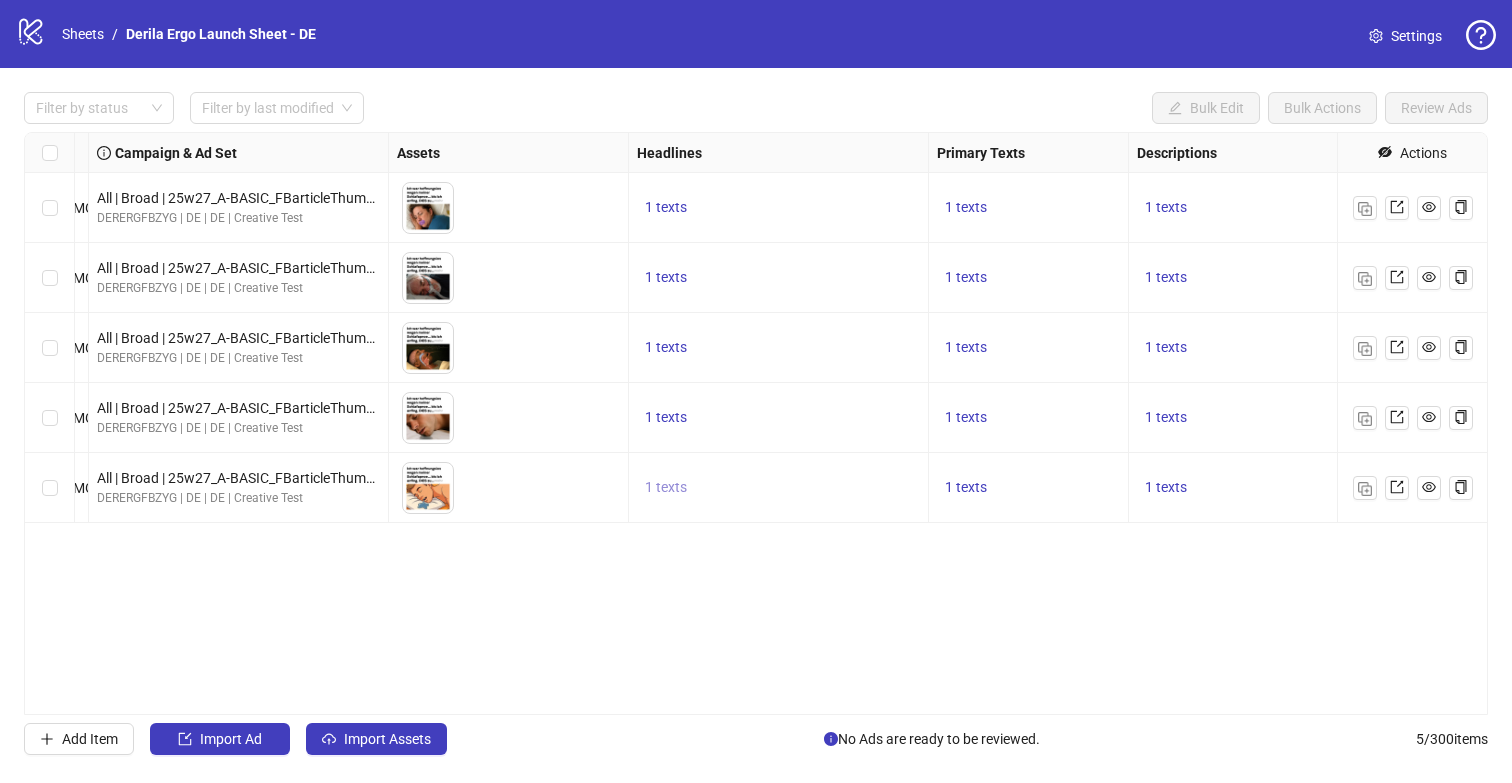 click on "1 texts" at bounding box center [666, 487] 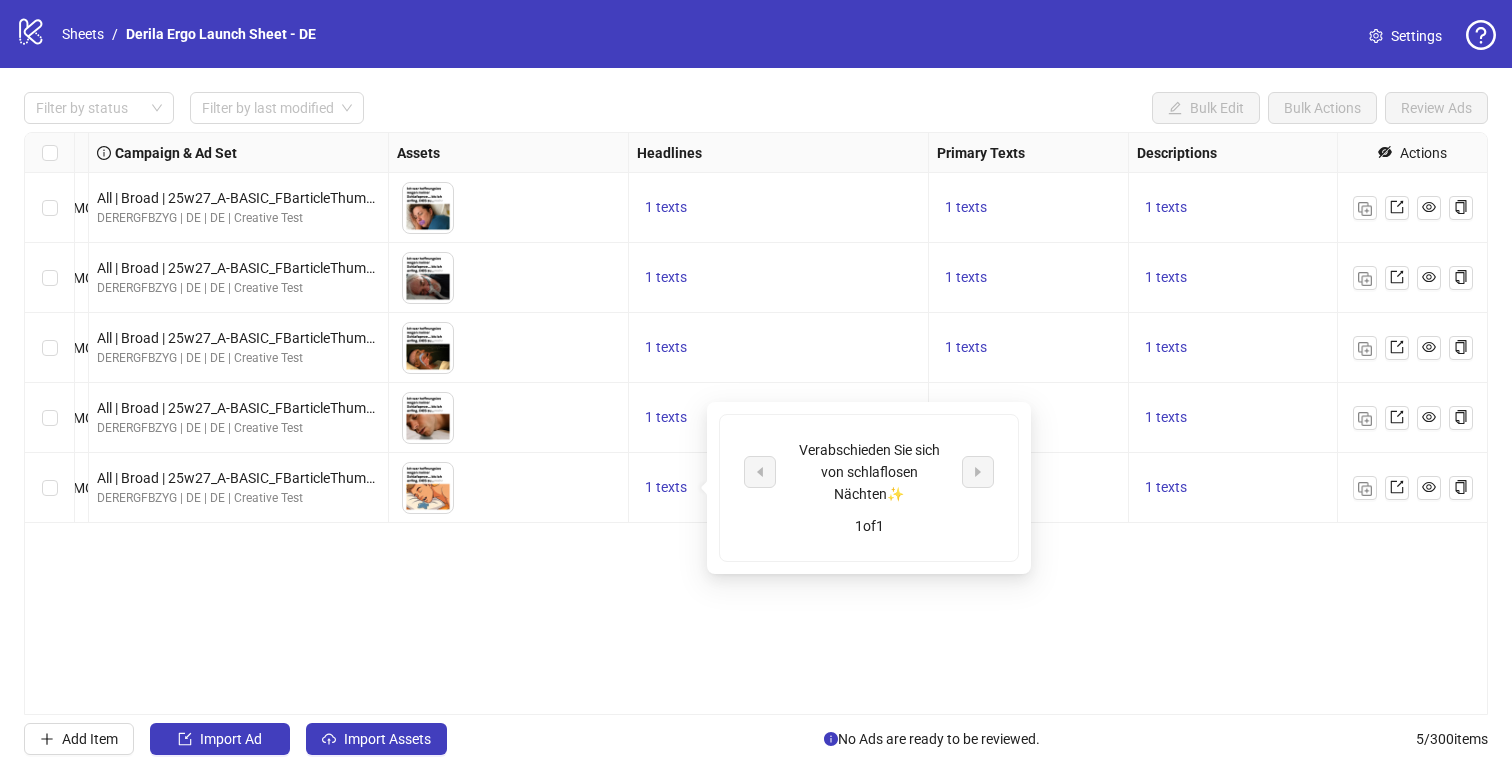 click on "Verabschieden Sie sich von schlaflosen Nächten✨" at bounding box center [869, 472] 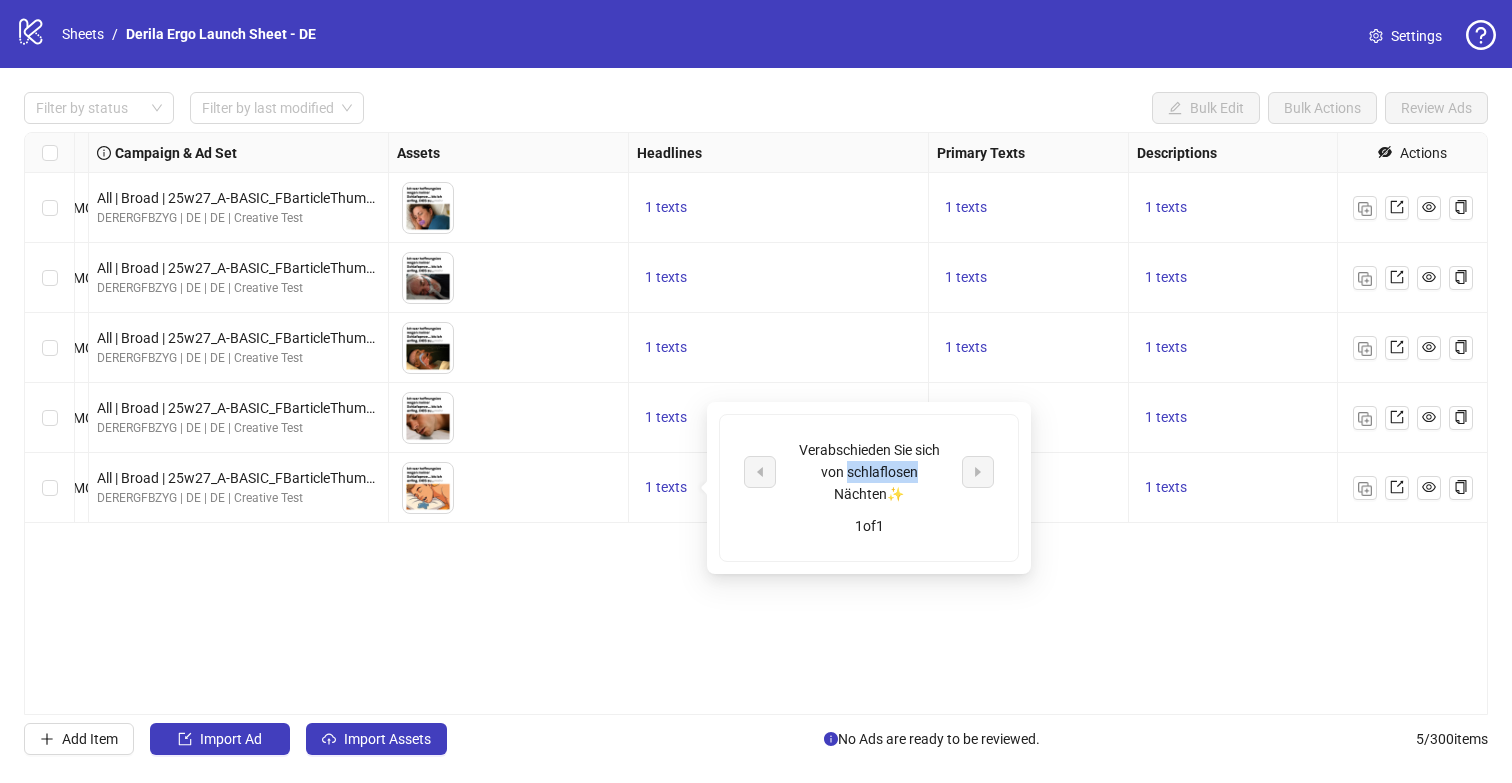 click on "Verabschieden Sie sich von schlaflosen Nächten✨" at bounding box center (869, 472) 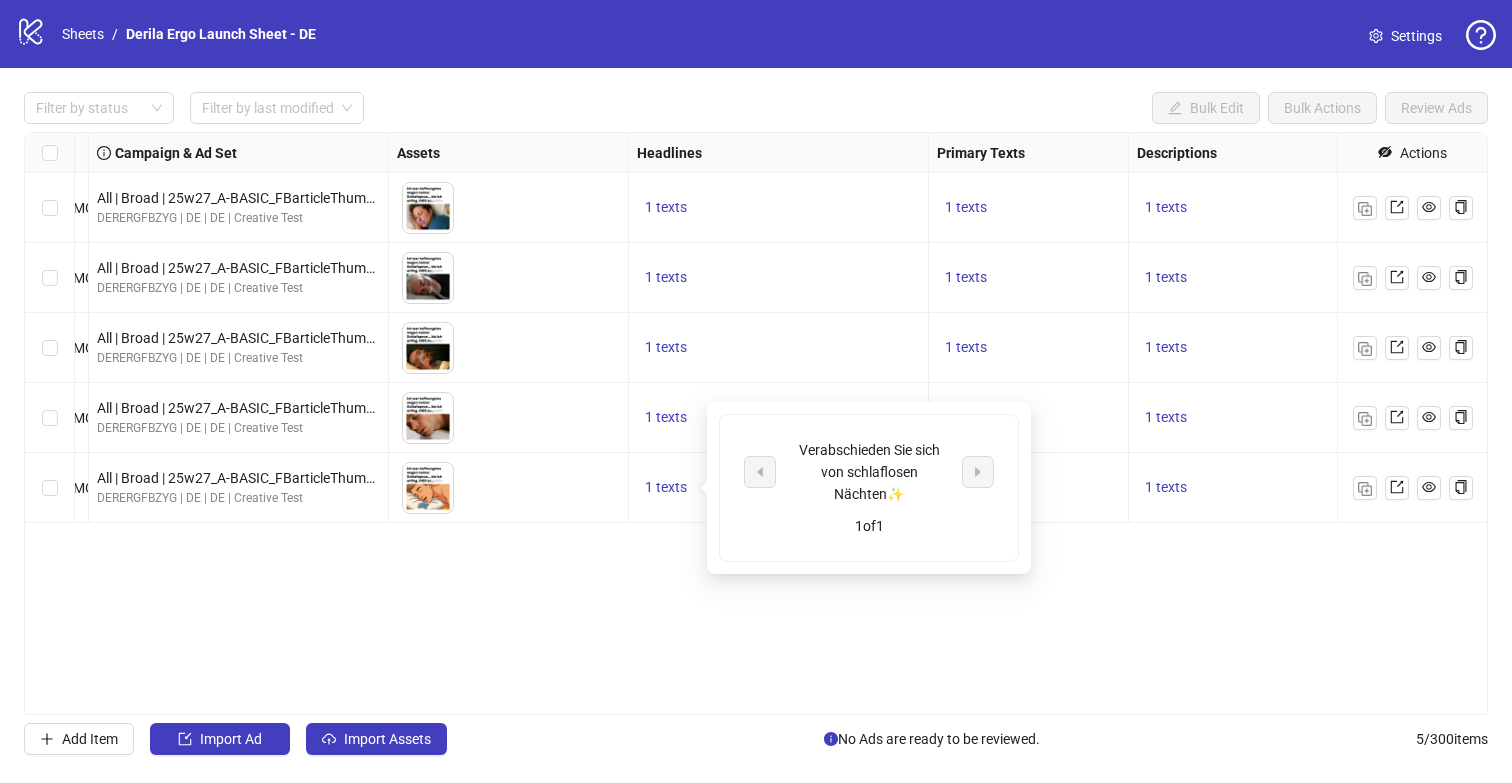 click on "Ad Format Ad Name Campaign & Ad Set Assets Headlines Primary Texts Descriptions Destination URL App Product Page ID Display URL Leadgen Form Product Set ID Call to Action Actions Single image 25w27_A-BASIC_FBarticleThumbnail_1_C-SP_DE_AT-In_1x1_IMG_H-915_T-0_BG-CL_D-NO All | Broad | 25w27_A-BASIC_FBarticleThumbnail_C-SP_DE | adv. sleep apnea 2 | 45-65+ All | 07.03 DERERGFBZYG | DE | DE | Creative Test
To pick up a draggable item, press the space bar.
While dragging, use the arrow keys to move the item.
Press space again to drop the item in its new position, or press escape to cancel.
1 texts 1 texts 1 texts https://derila-ergo.com/article/derila-ergo-sleep-apnea-2?l=de&vndr=derergfbpau&prodpv=3 - Single image 25w27_A-BASIC_FBarticleThumbnail_2_C-SP_DE_AT-In_1x1_IMG_H-915_T-0_BG-CL_D-NO All | Broad | 25w27_A-BASIC_FBarticleThumbnail_C-SP_DE | adv. sleep apnea 2 | 45-65+ All | 07.03 DERERGFBZYG | DE | DE | Creative Test 1 texts 1 texts 1 texts - Single image DERERGFBZYG | DE | DE | Creative Test" at bounding box center [756, 423] 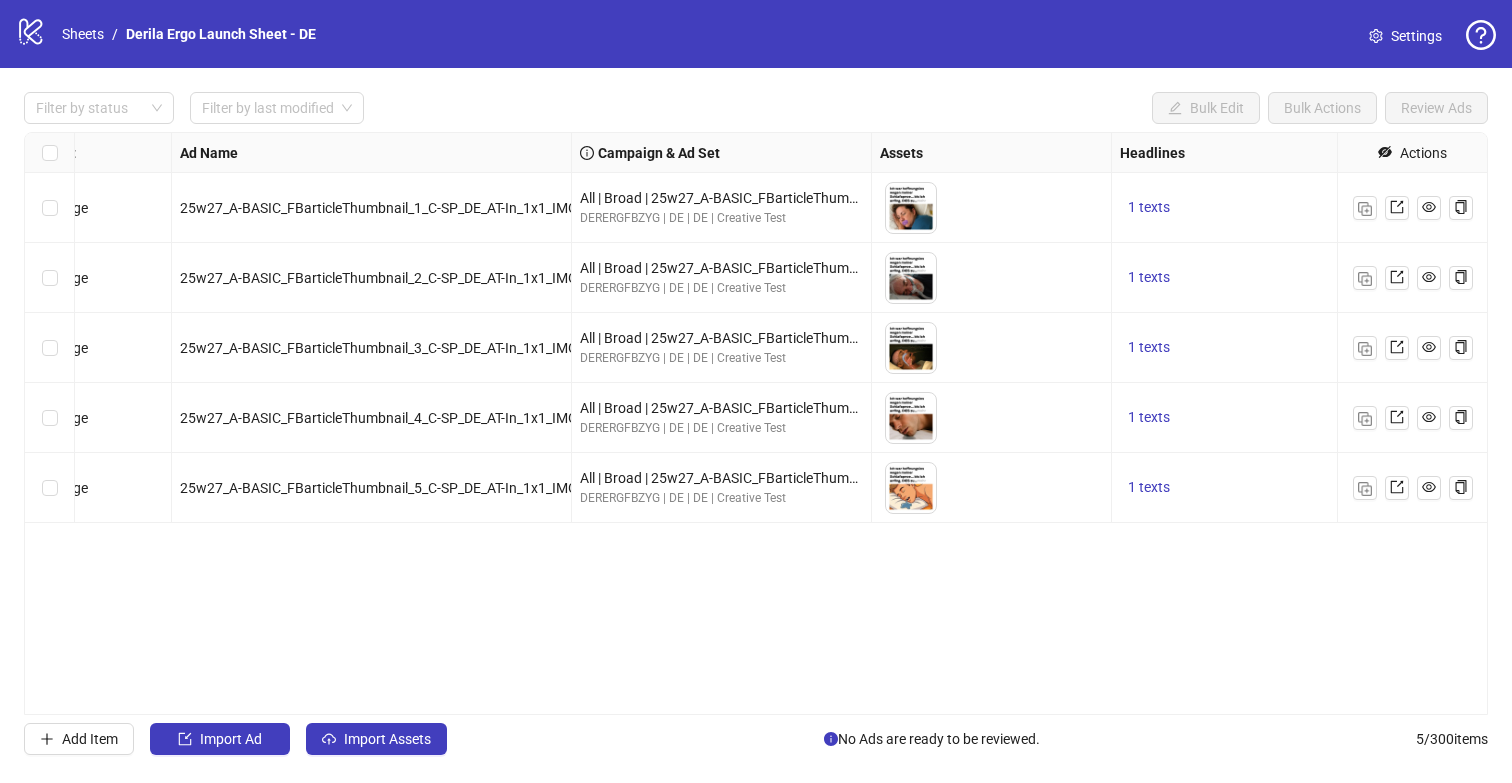 scroll, scrollTop: 0, scrollLeft: 0, axis: both 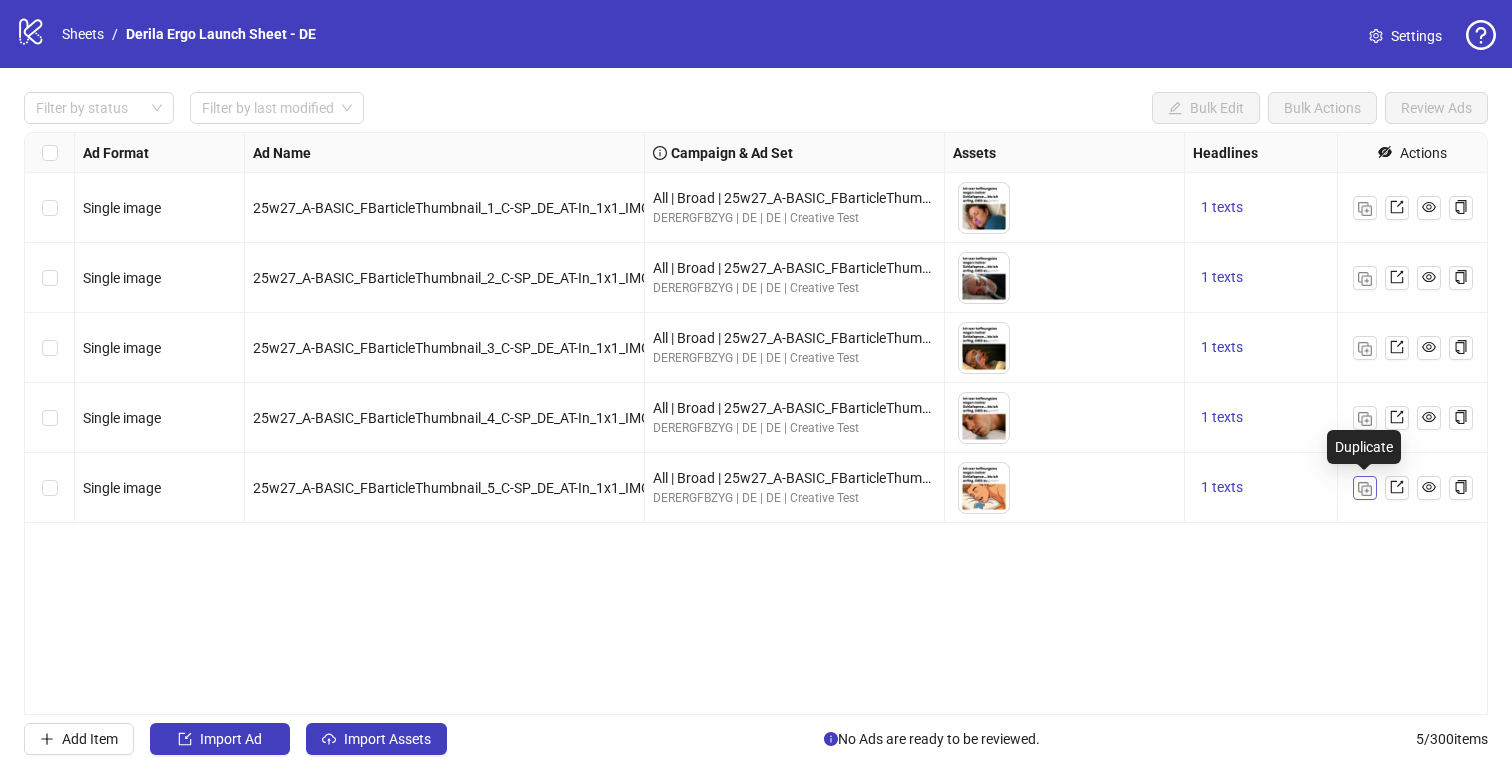click at bounding box center [1365, 489] 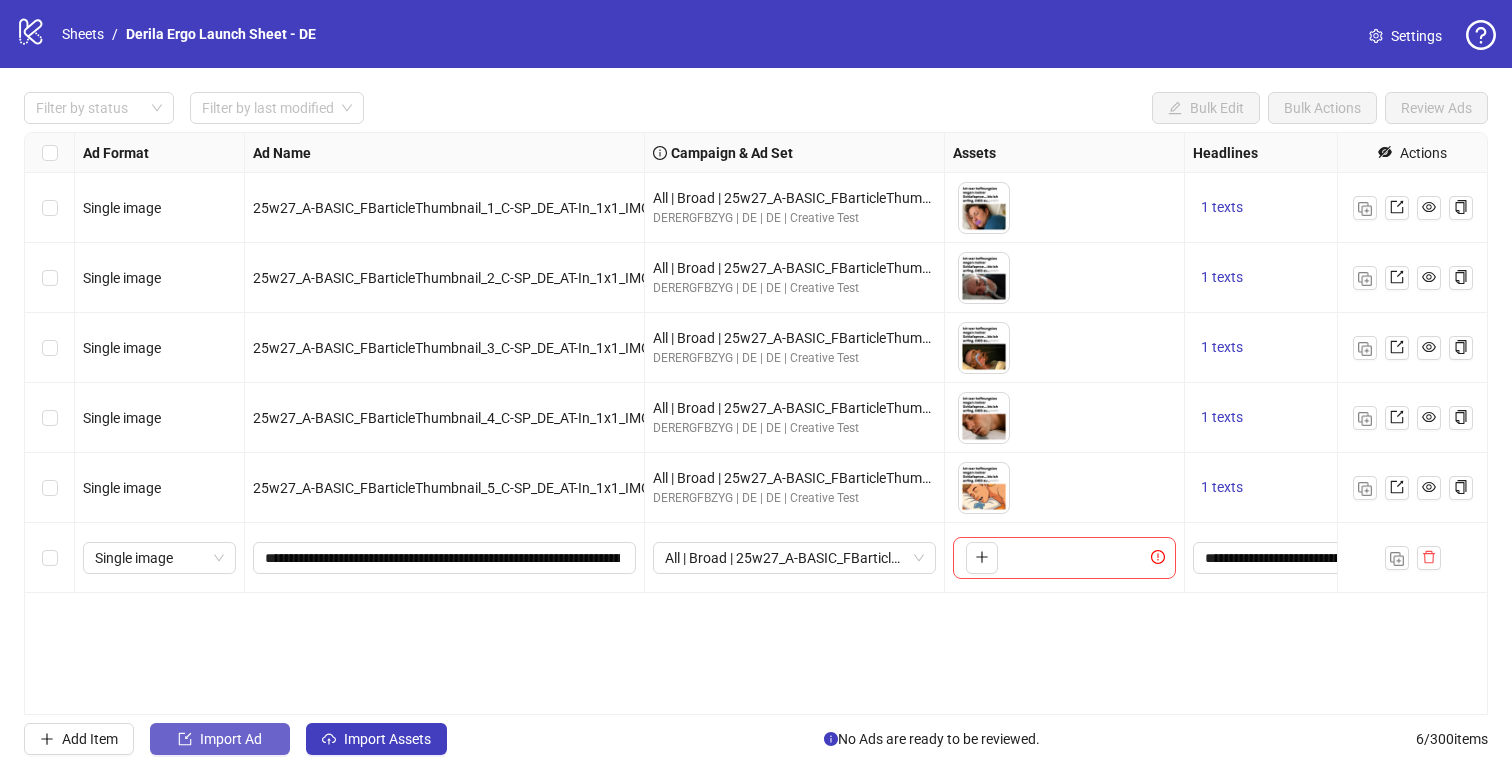 click on "Import Ad" at bounding box center [220, 739] 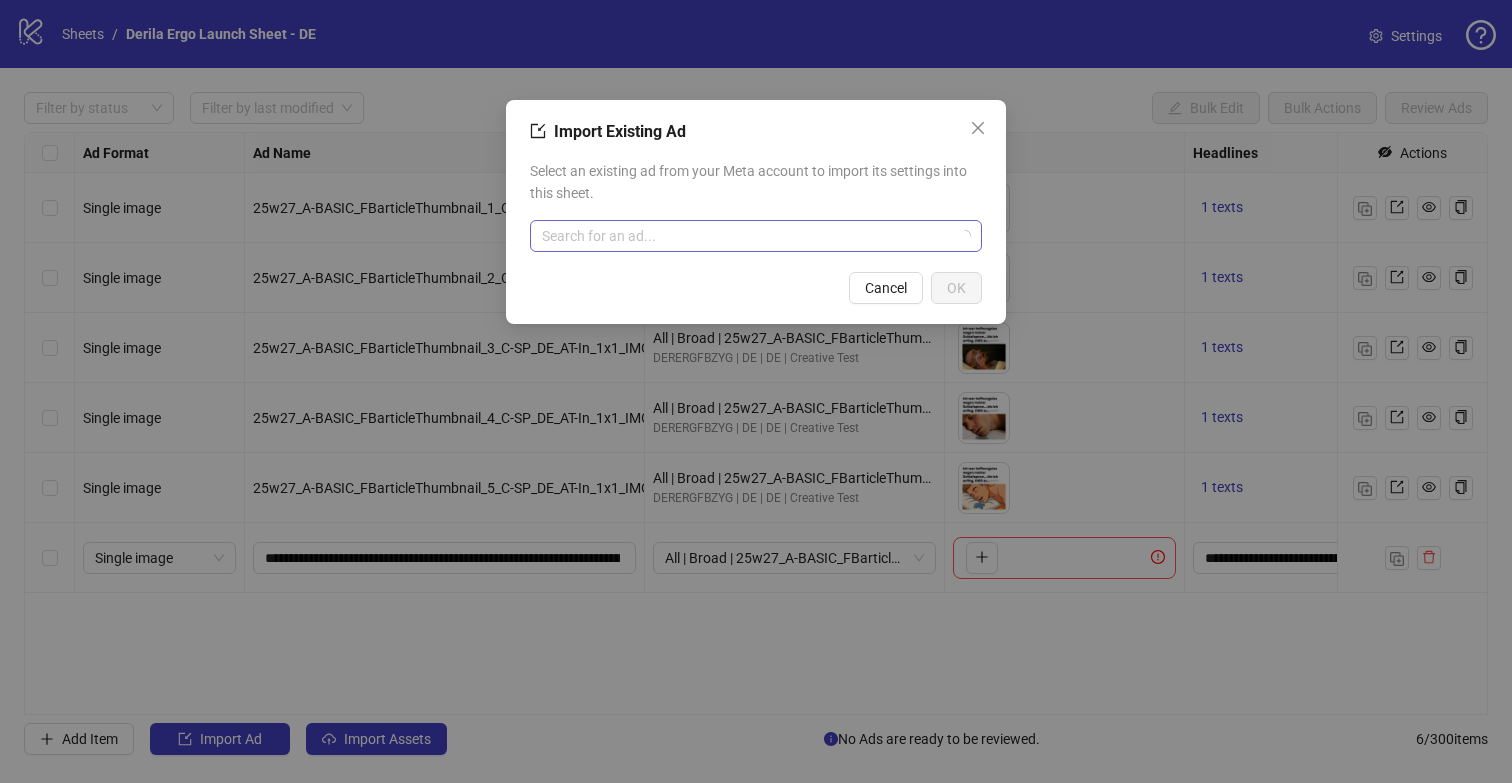 click at bounding box center (747, 236) 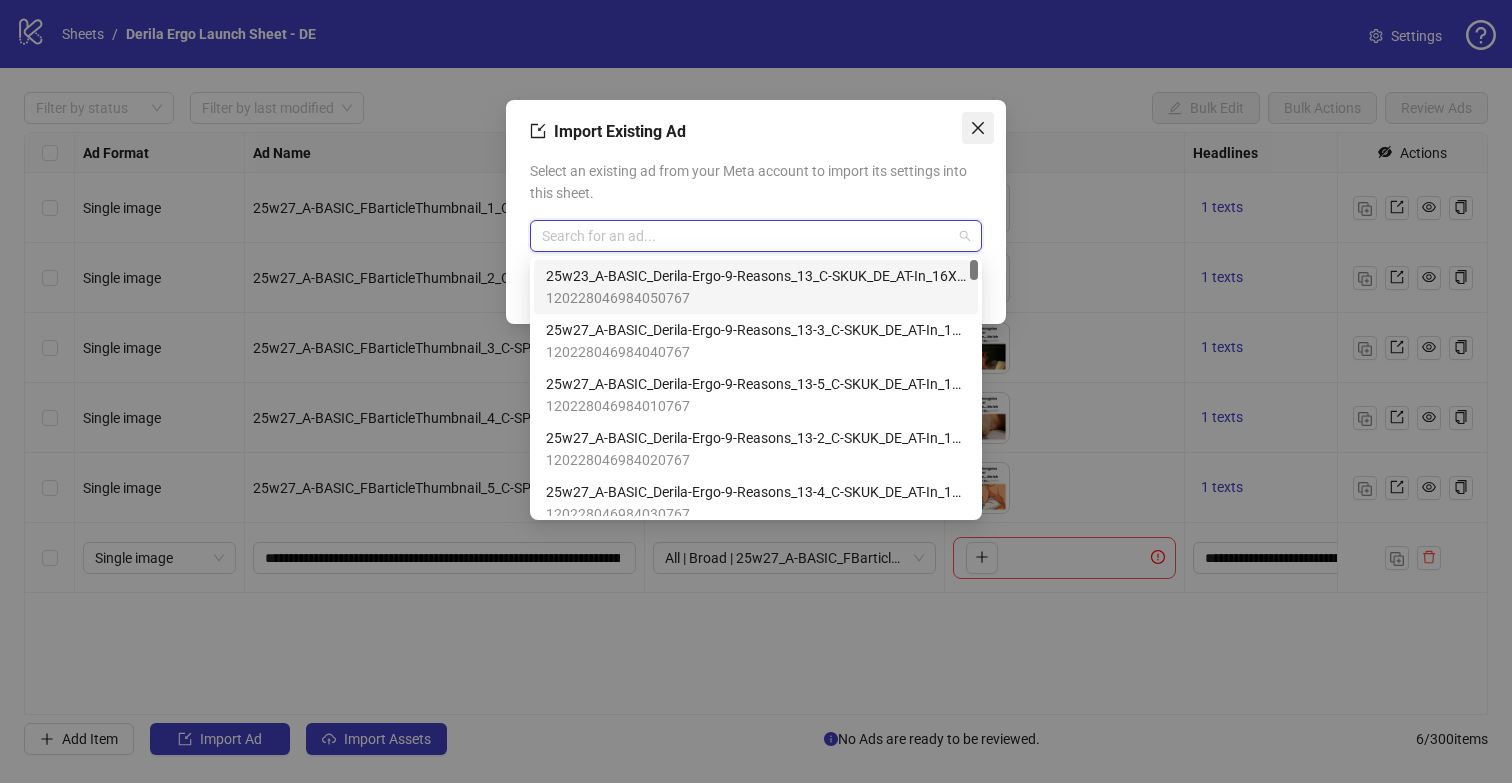 click at bounding box center (978, 128) 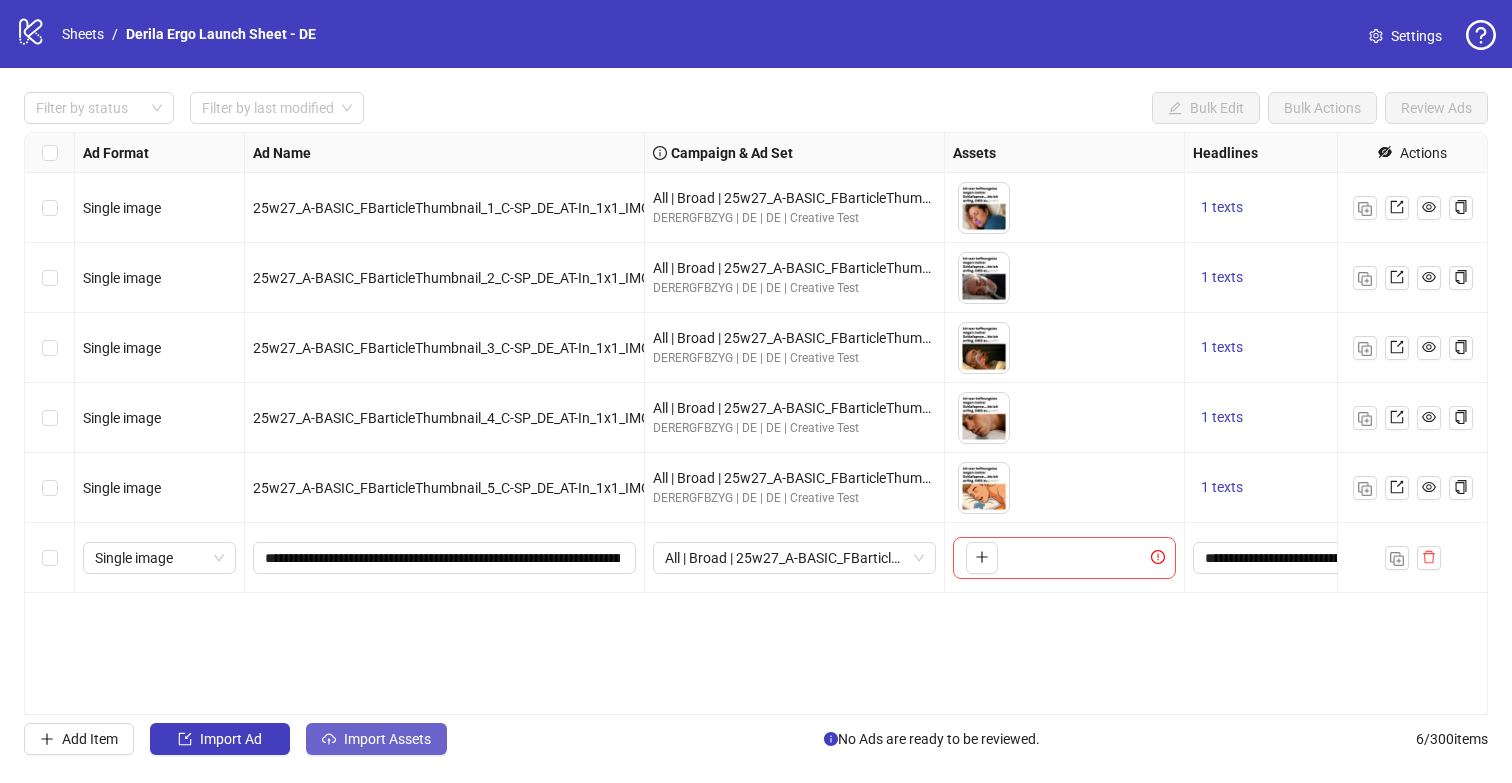 click on "Import Assets" at bounding box center (231, 739) 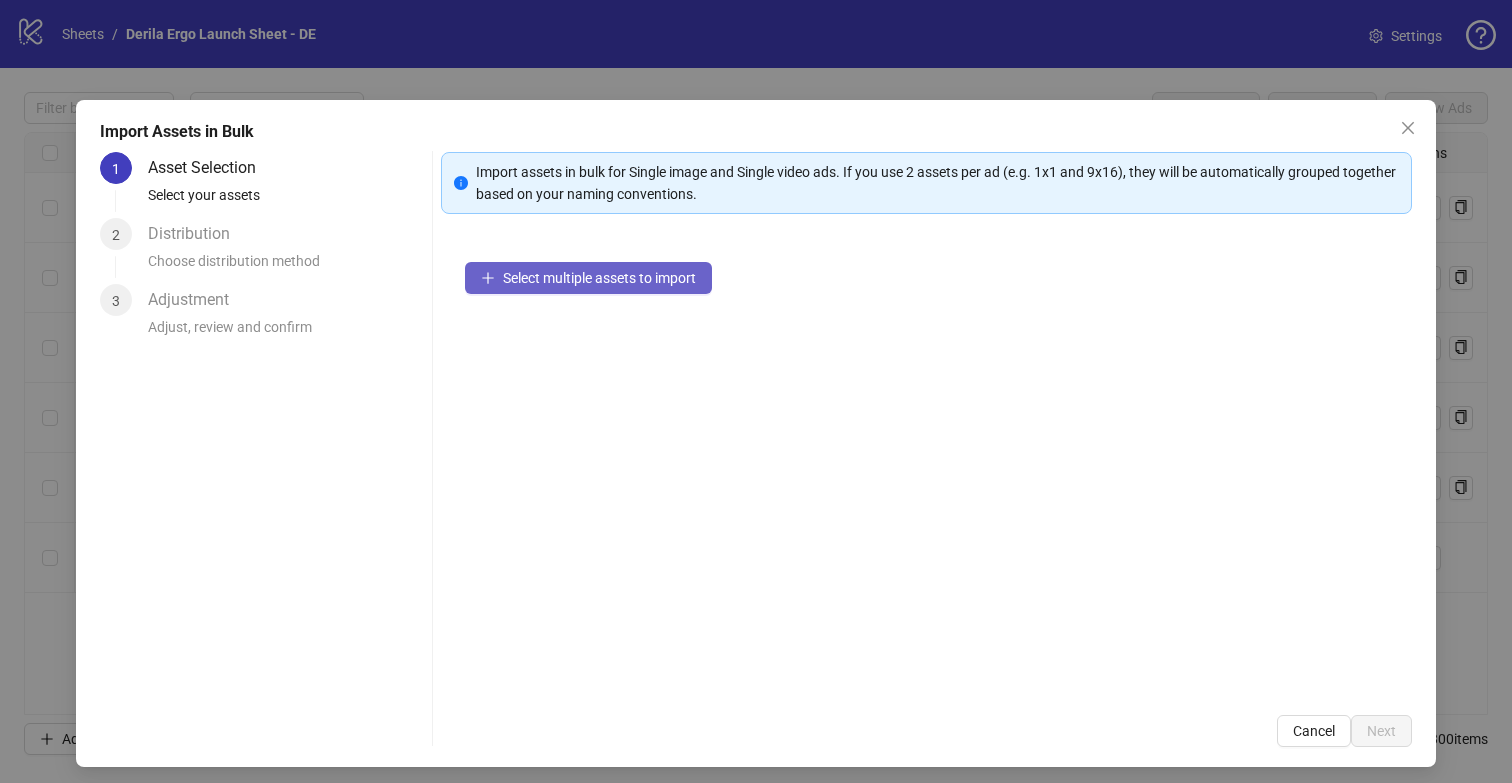 click on "Select multiple assets to import" at bounding box center [599, 278] 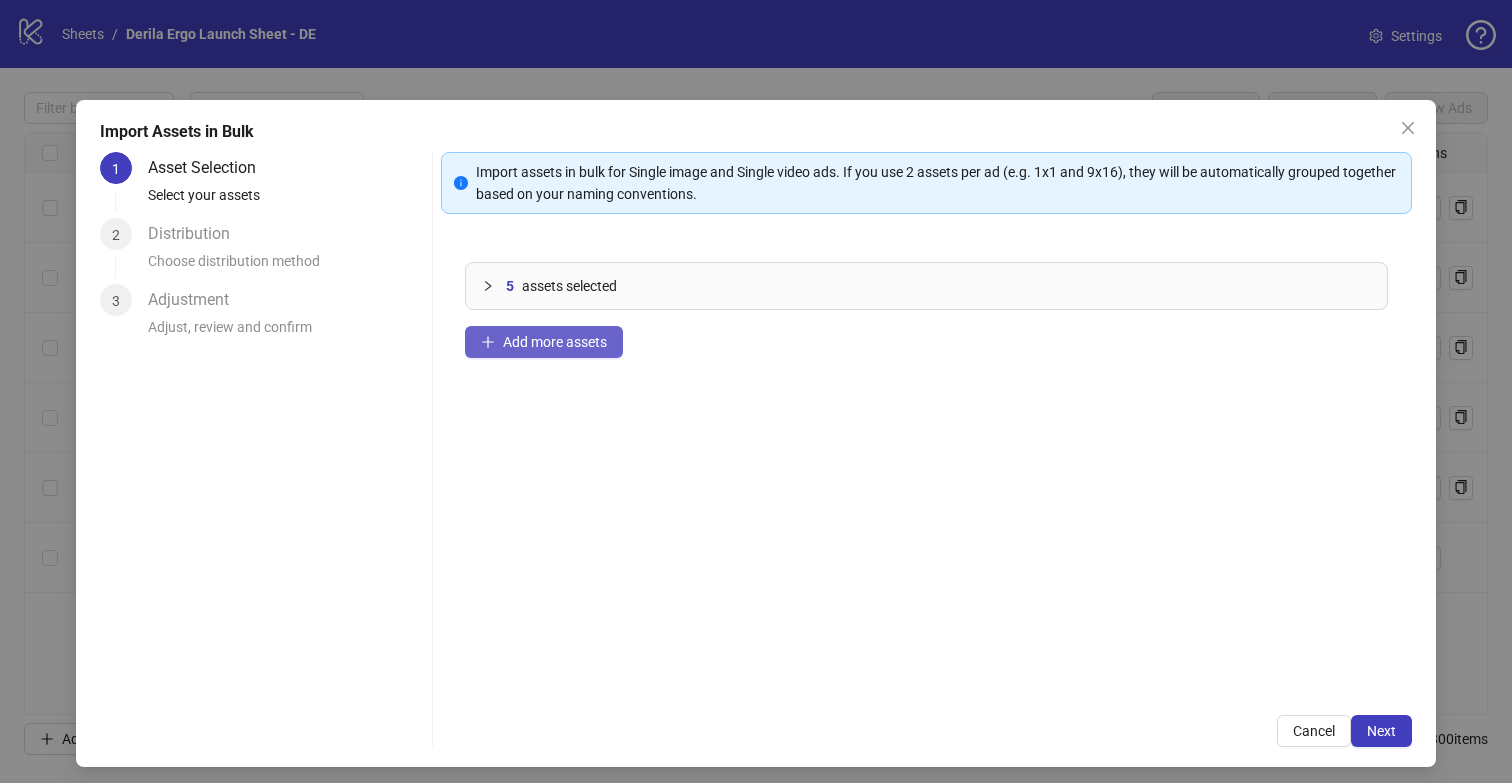 click on "Add more assets" at bounding box center (544, 342) 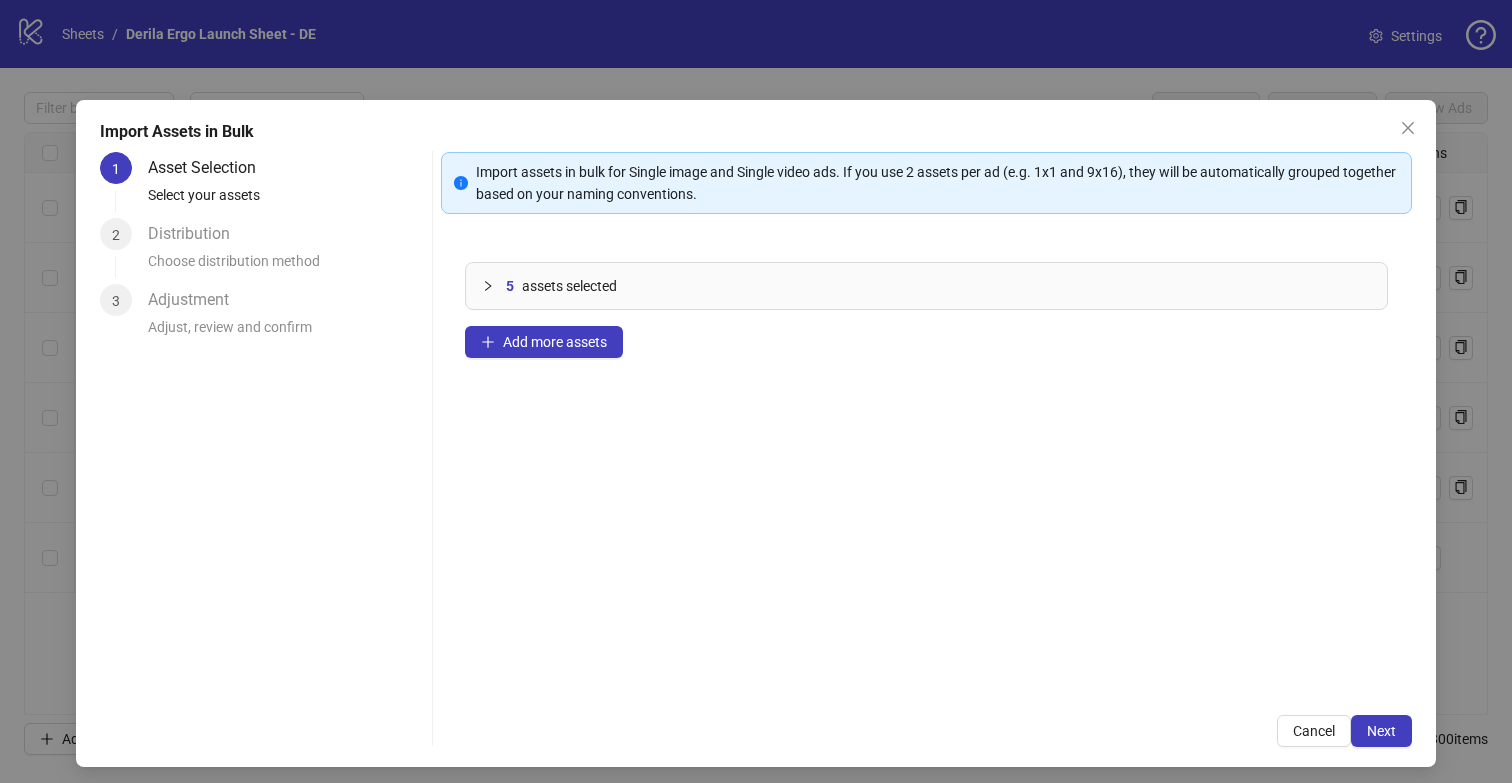click on "5 assets selected" at bounding box center [927, 286] 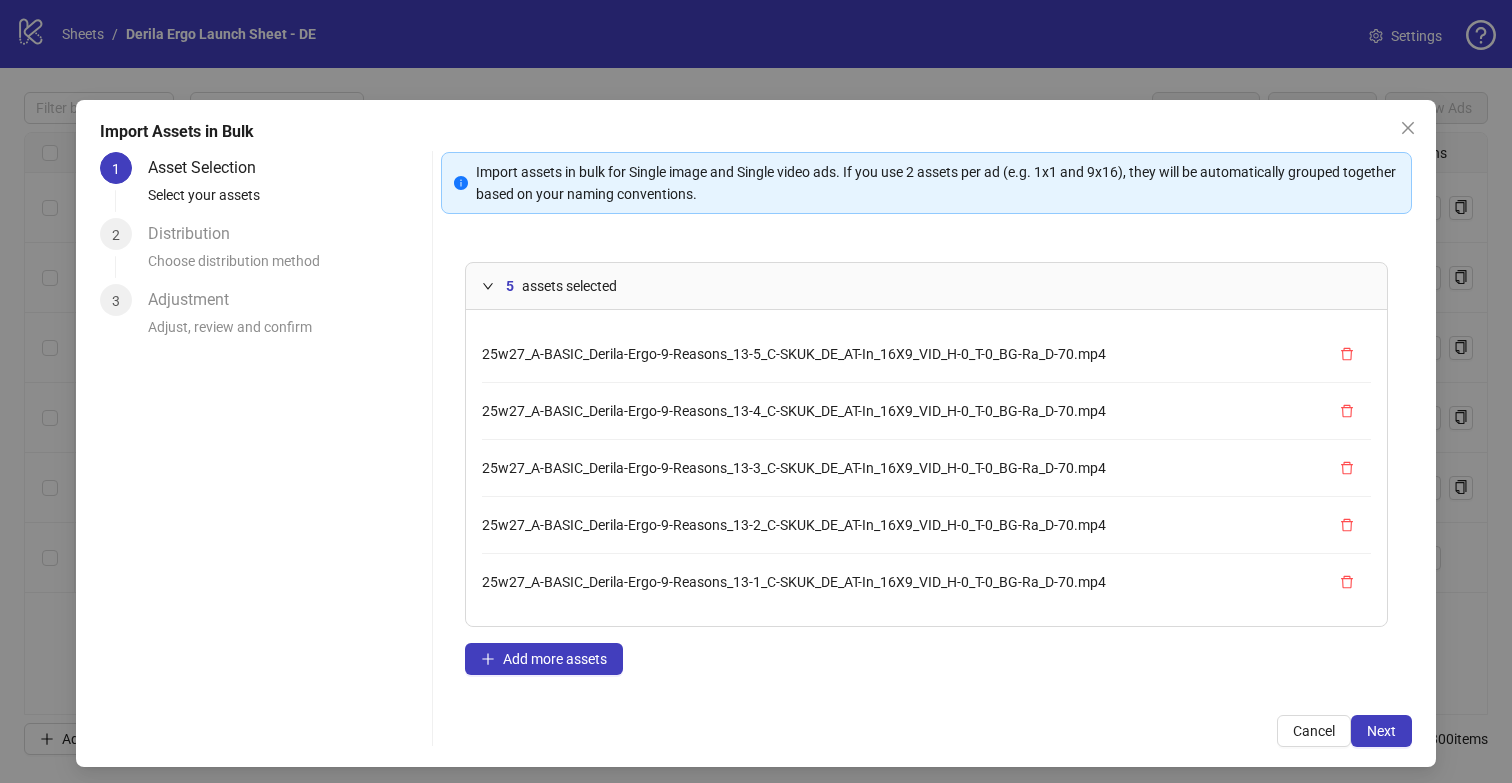 scroll, scrollTop: 8, scrollLeft: 0, axis: vertical 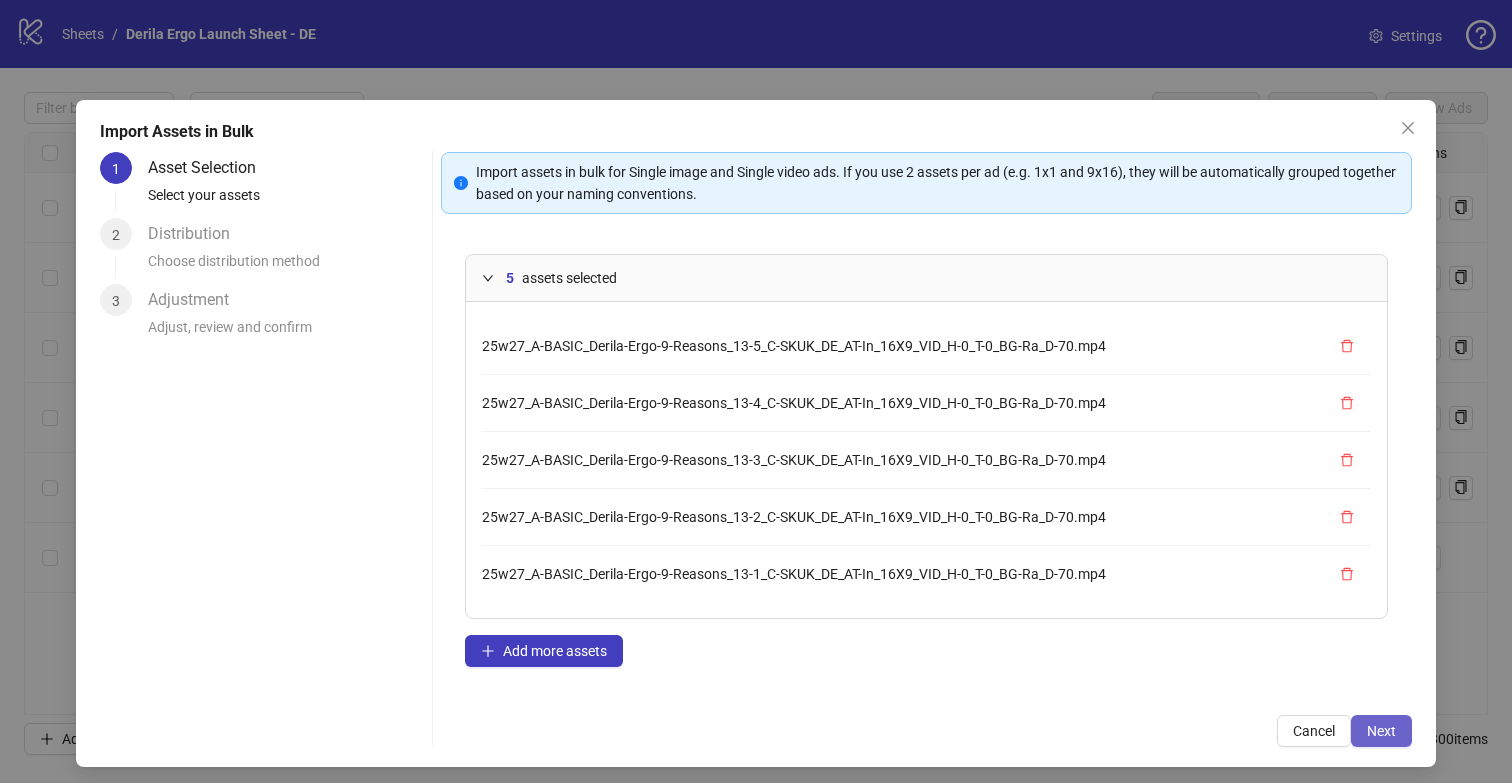click on "Next" at bounding box center (1381, 731) 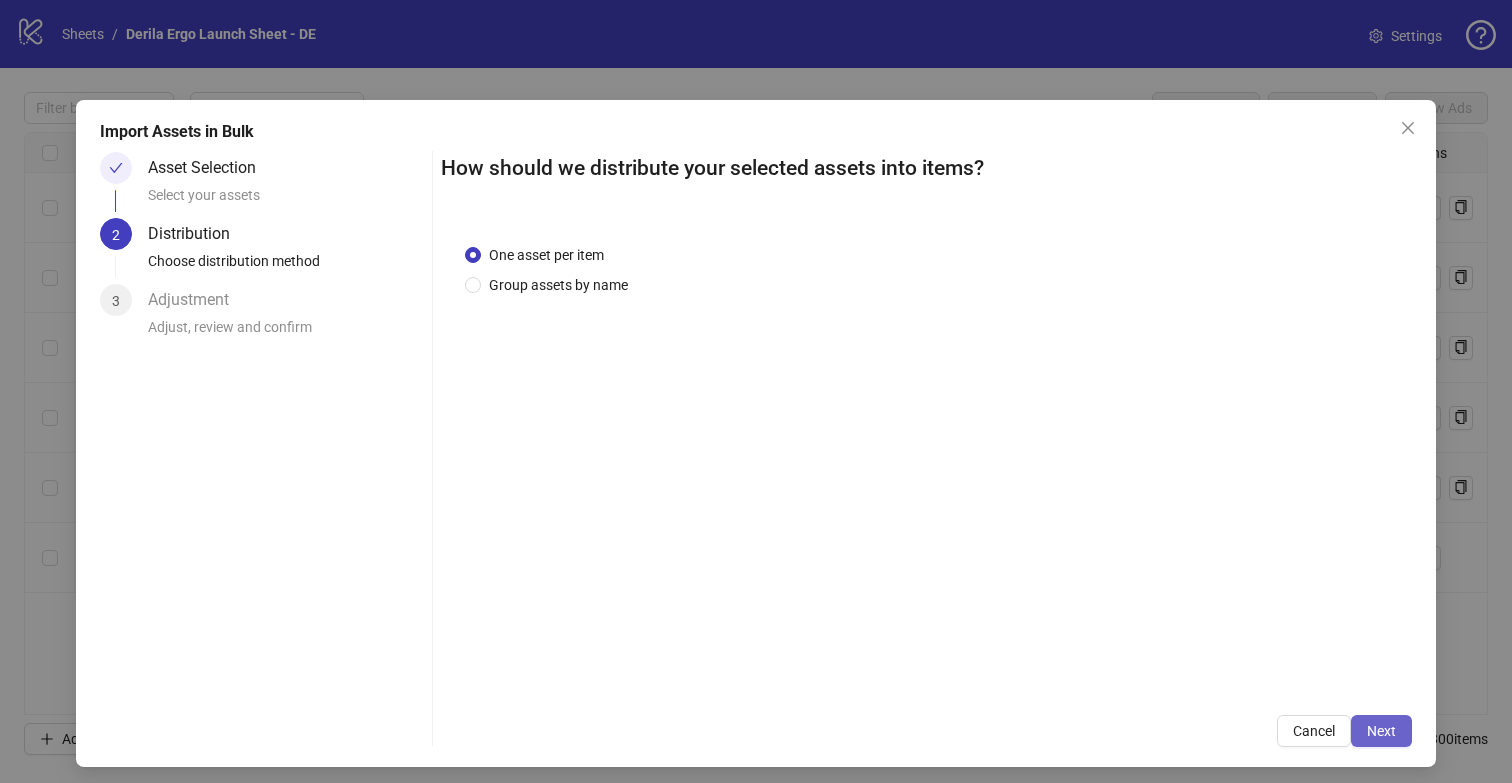 click on "Next" at bounding box center (1381, 731) 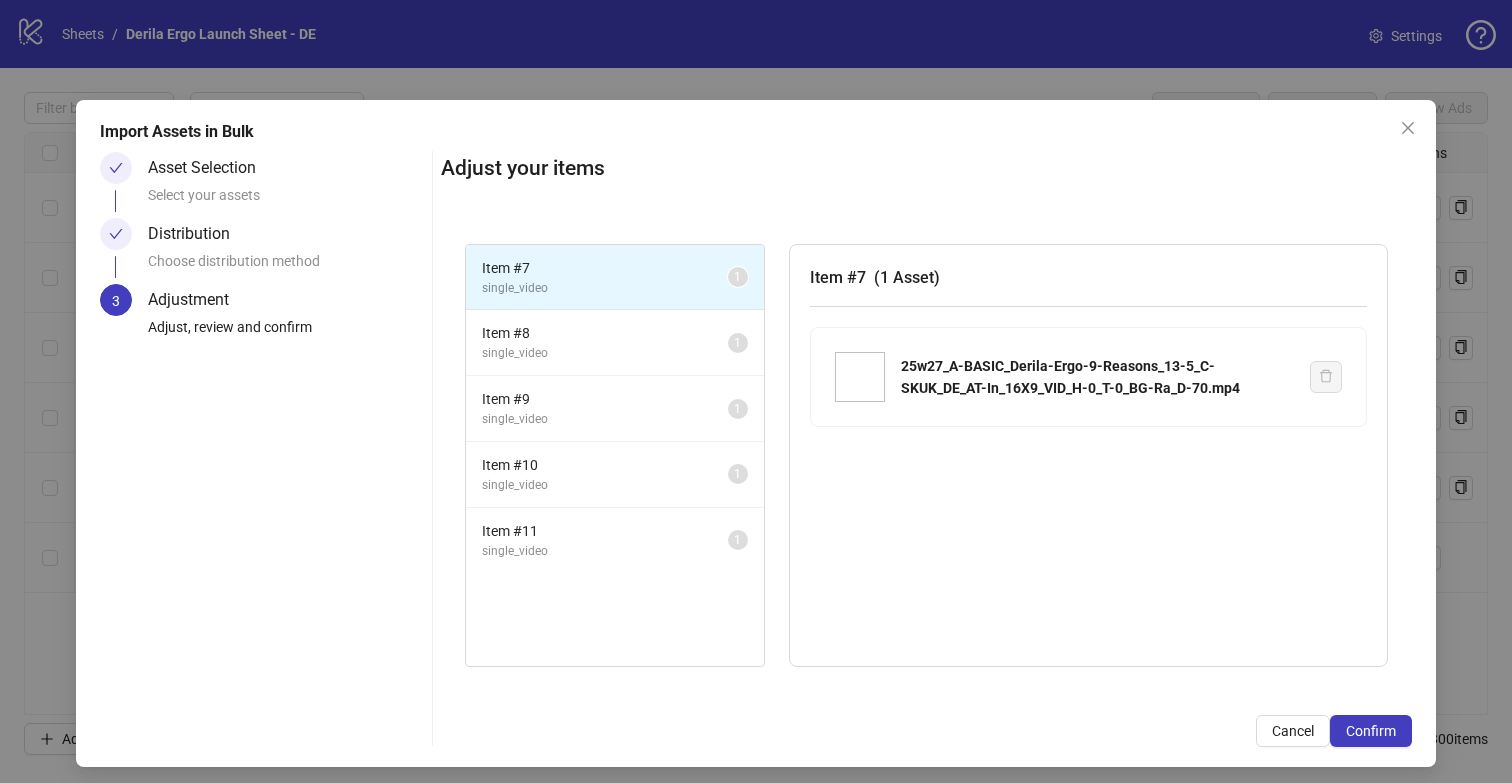 click on "Confirm" at bounding box center (1371, 731) 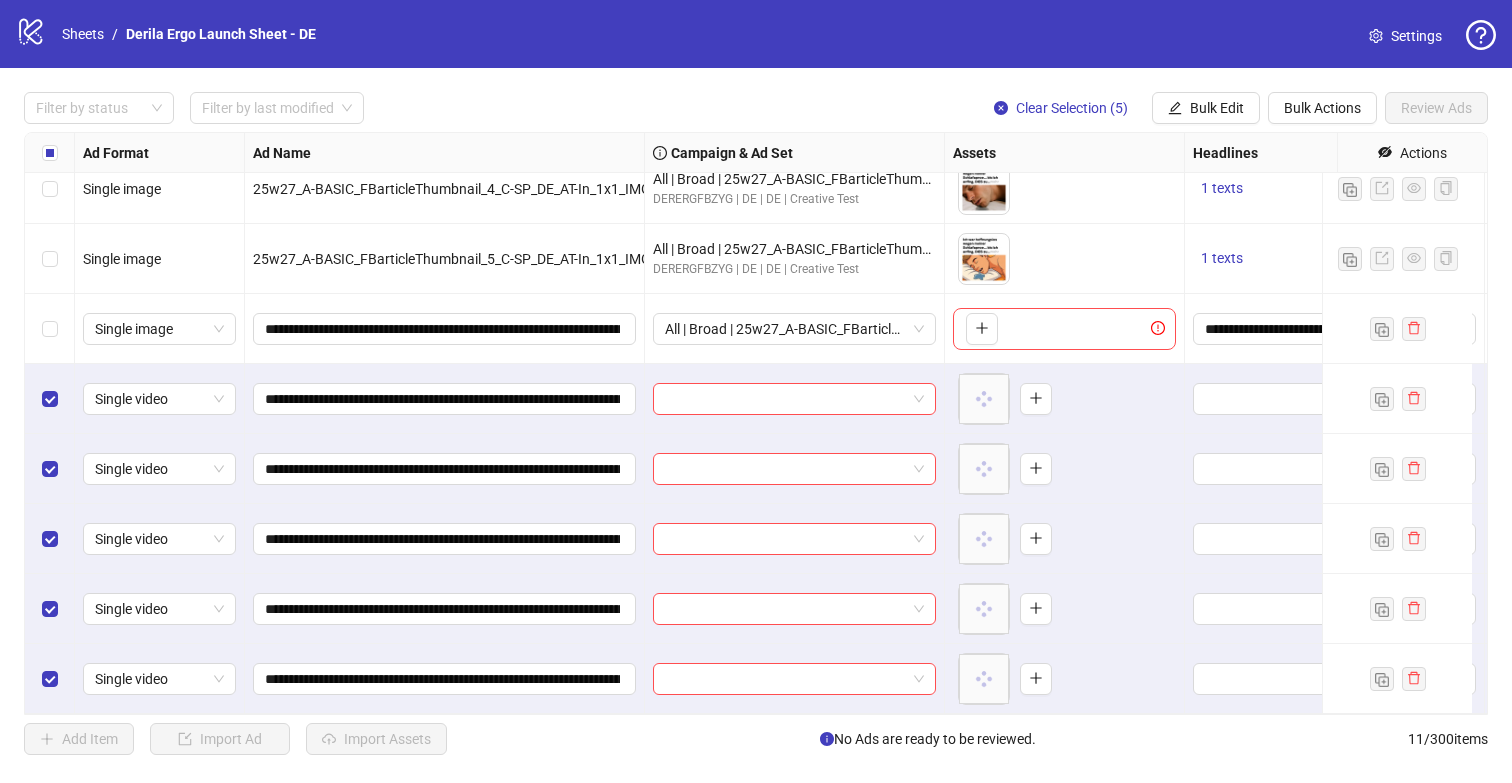 scroll, scrollTop: 244, scrollLeft: 0, axis: vertical 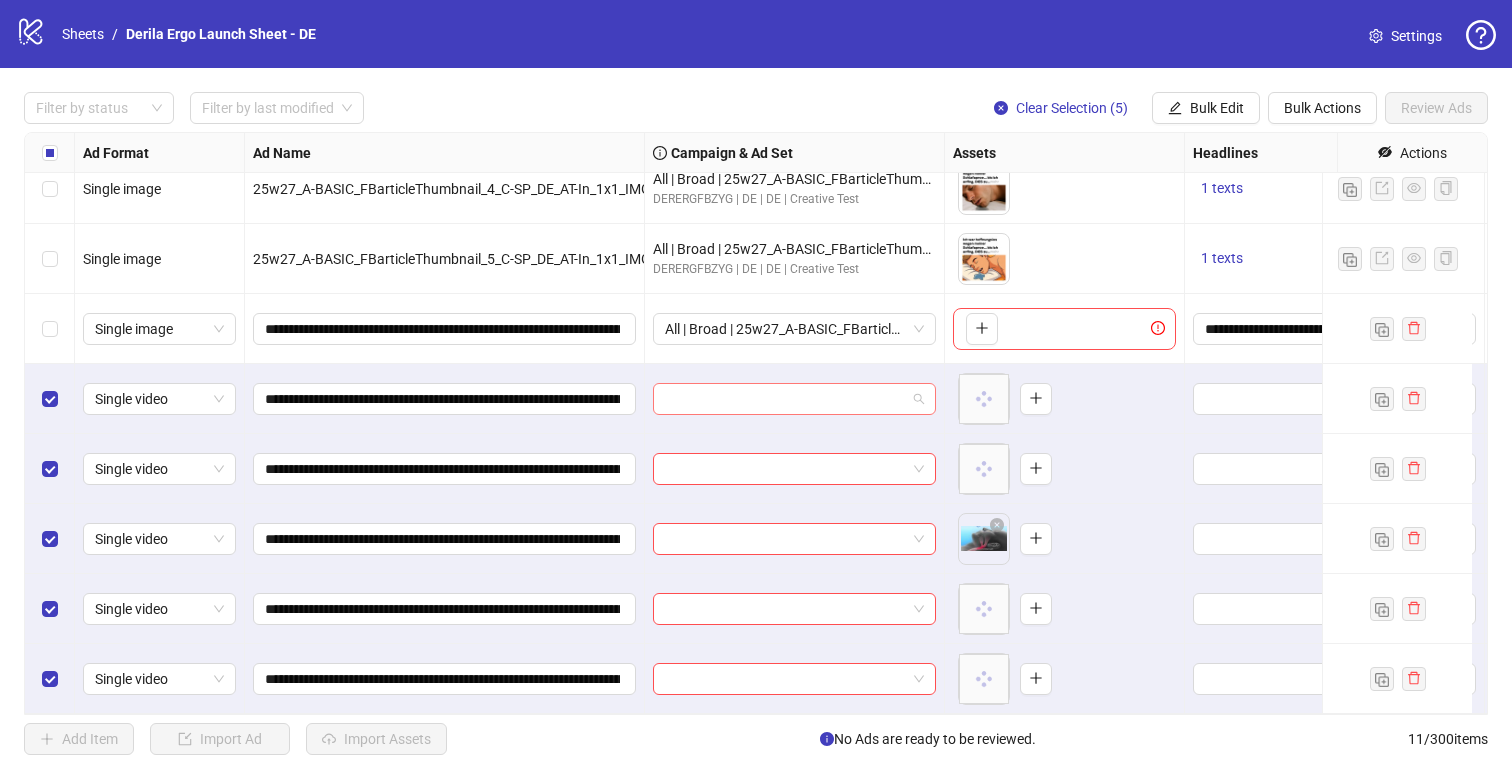 click at bounding box center [785, 399] 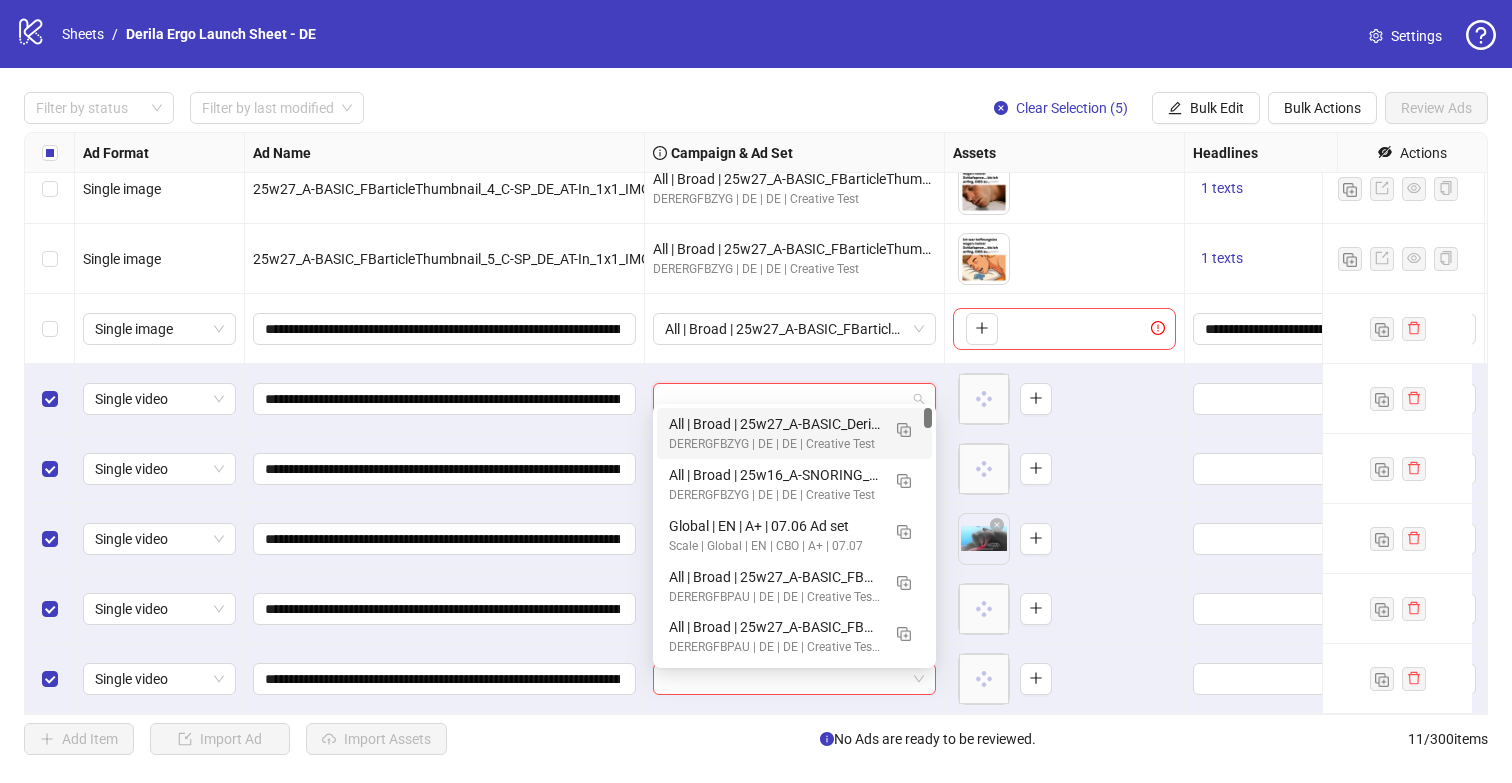 paste on "**********" 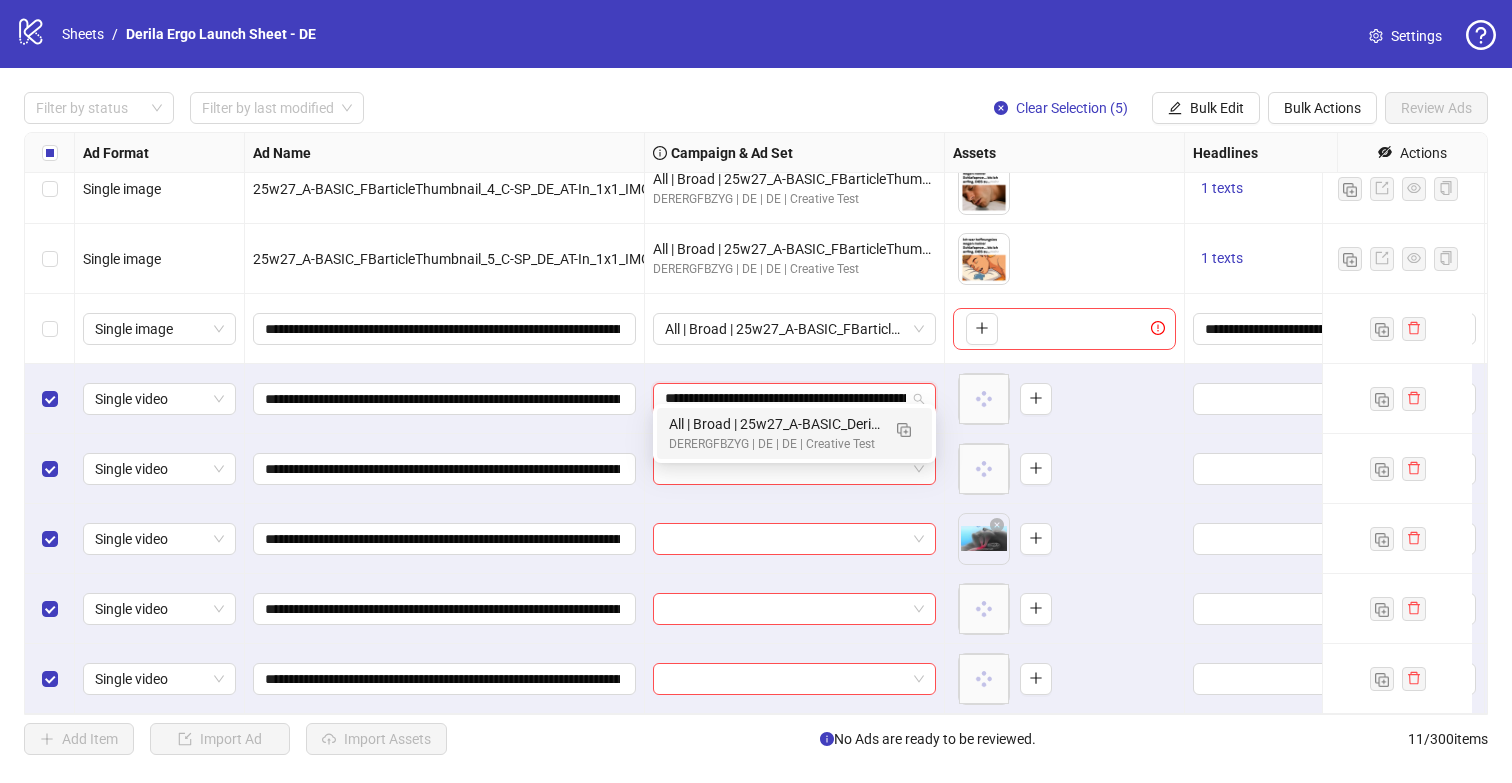 scroll, scrollTop: 0, scrollLeft: 343, axis: horizontal 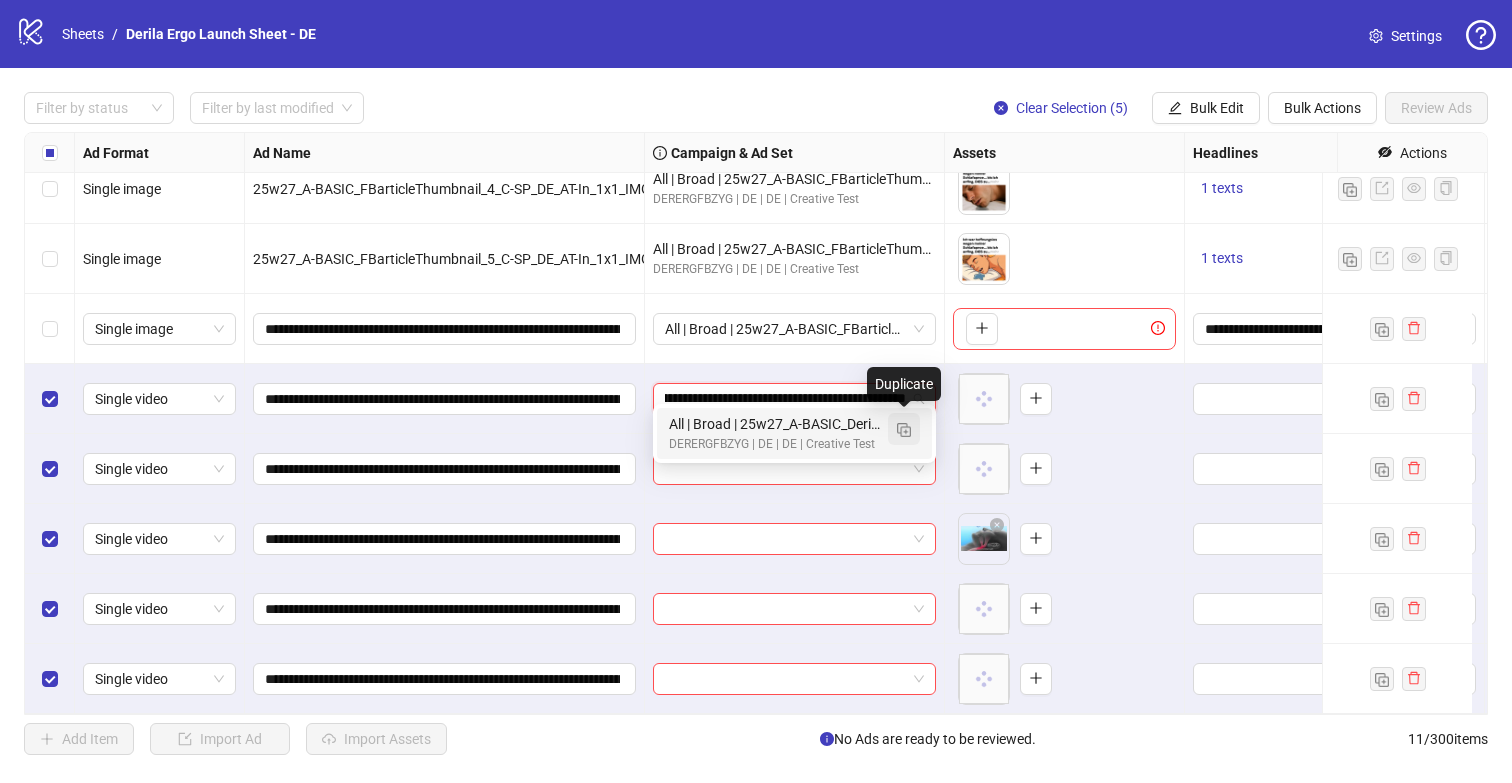click at bounding box center [904, 430] 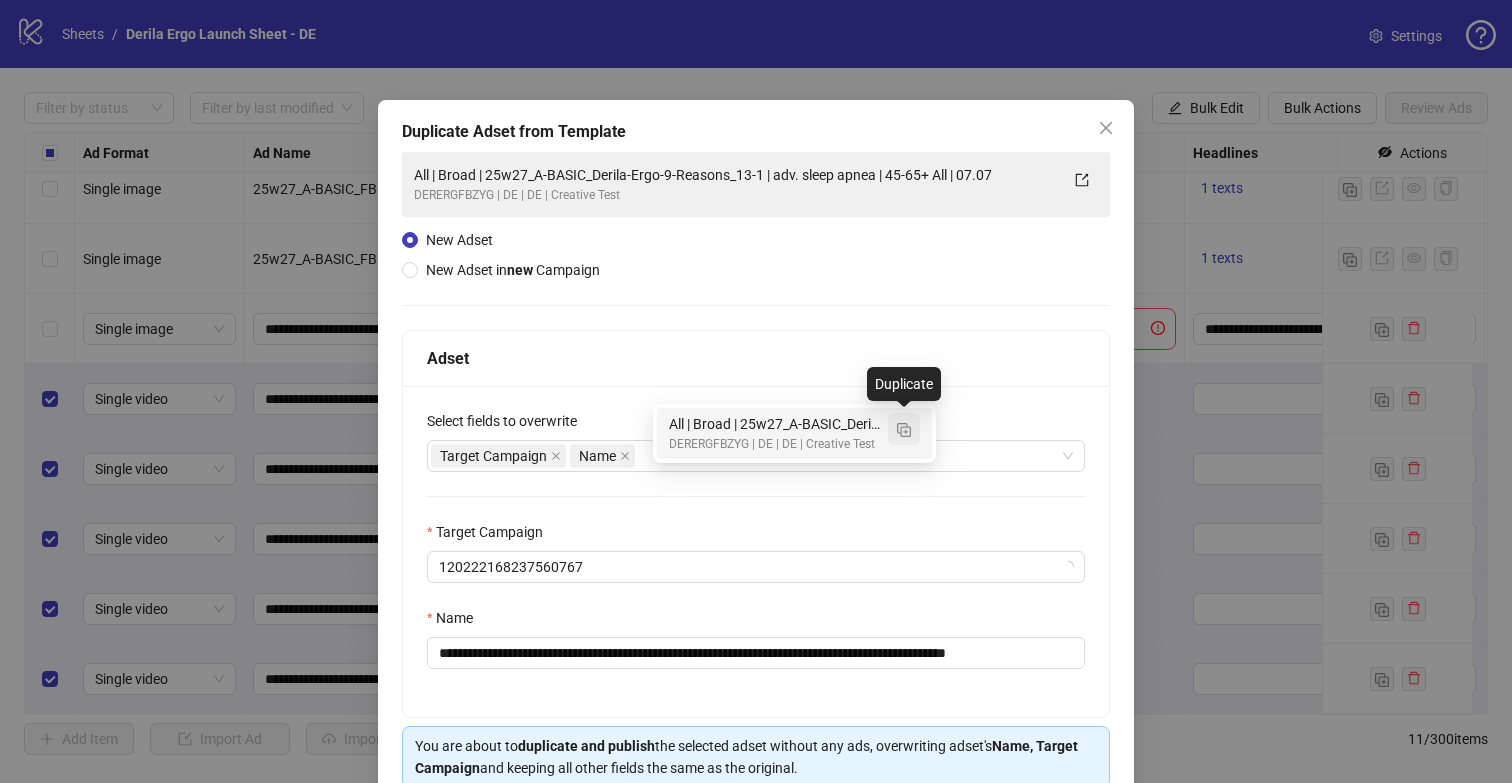 type on "**********" 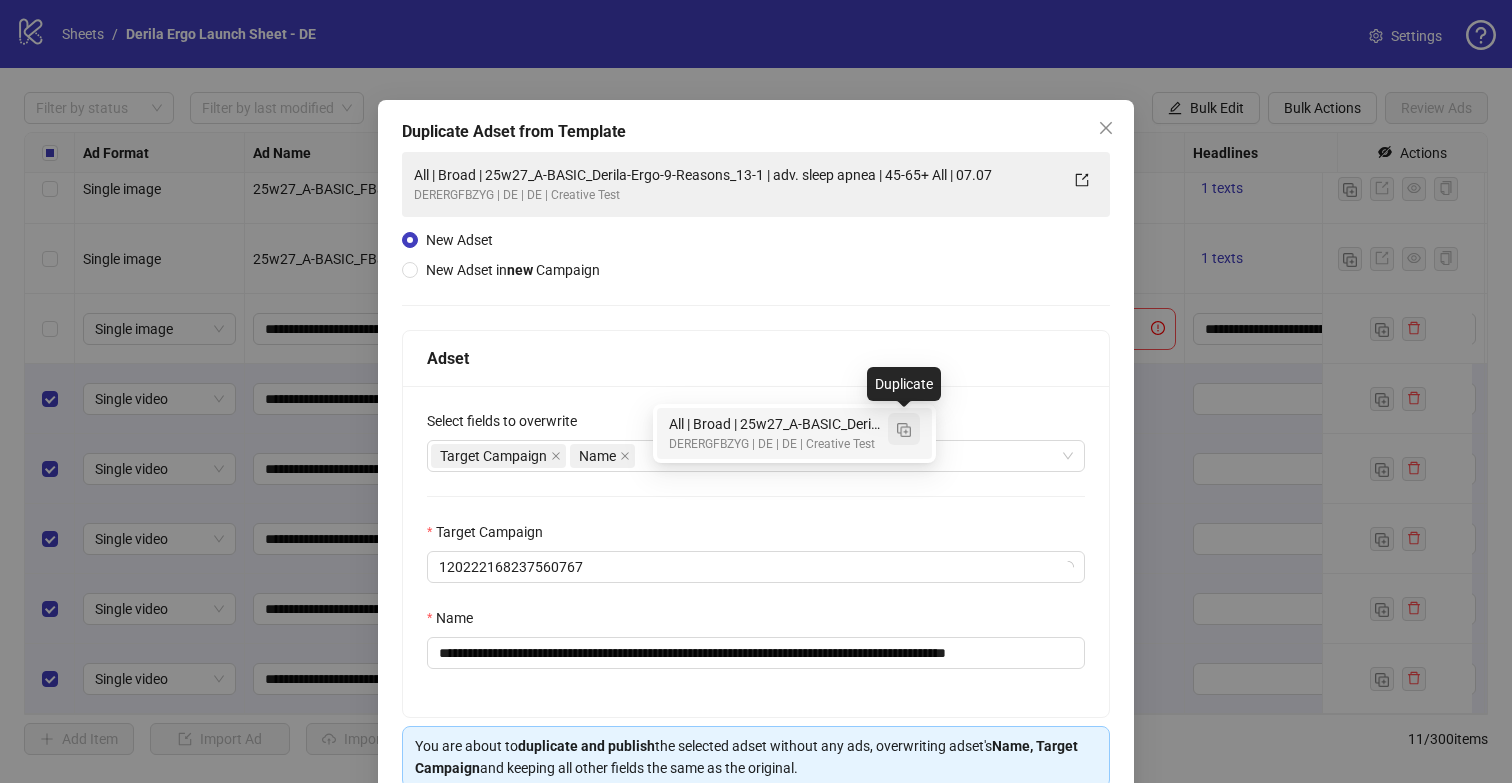 scroll, scrollTop: 0, scrollLeft: 0, axis: both 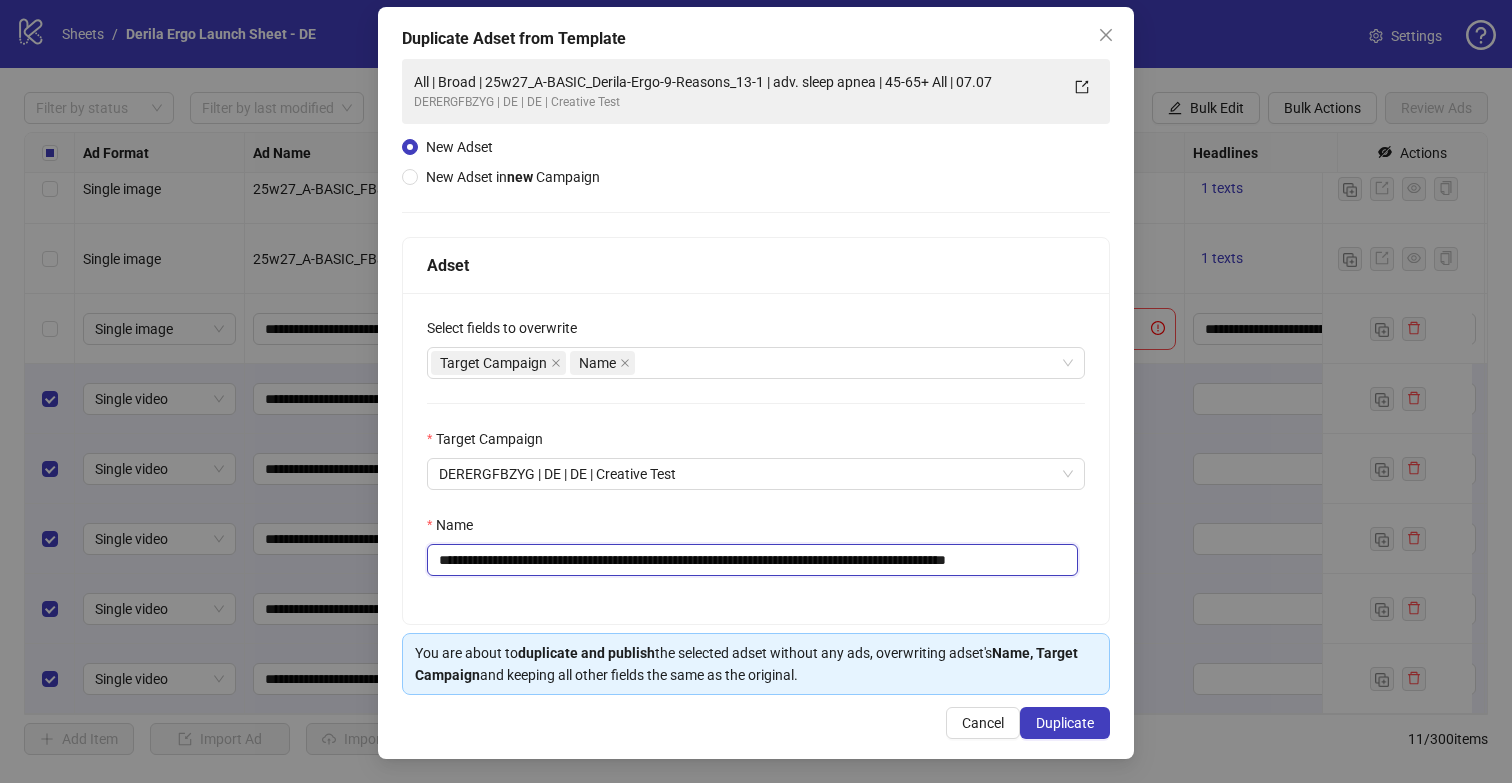 drag, startPoint x: 1012, startPoint y: 561, endPoint x: 1131, endPoint y: 591, distance: 122.72327 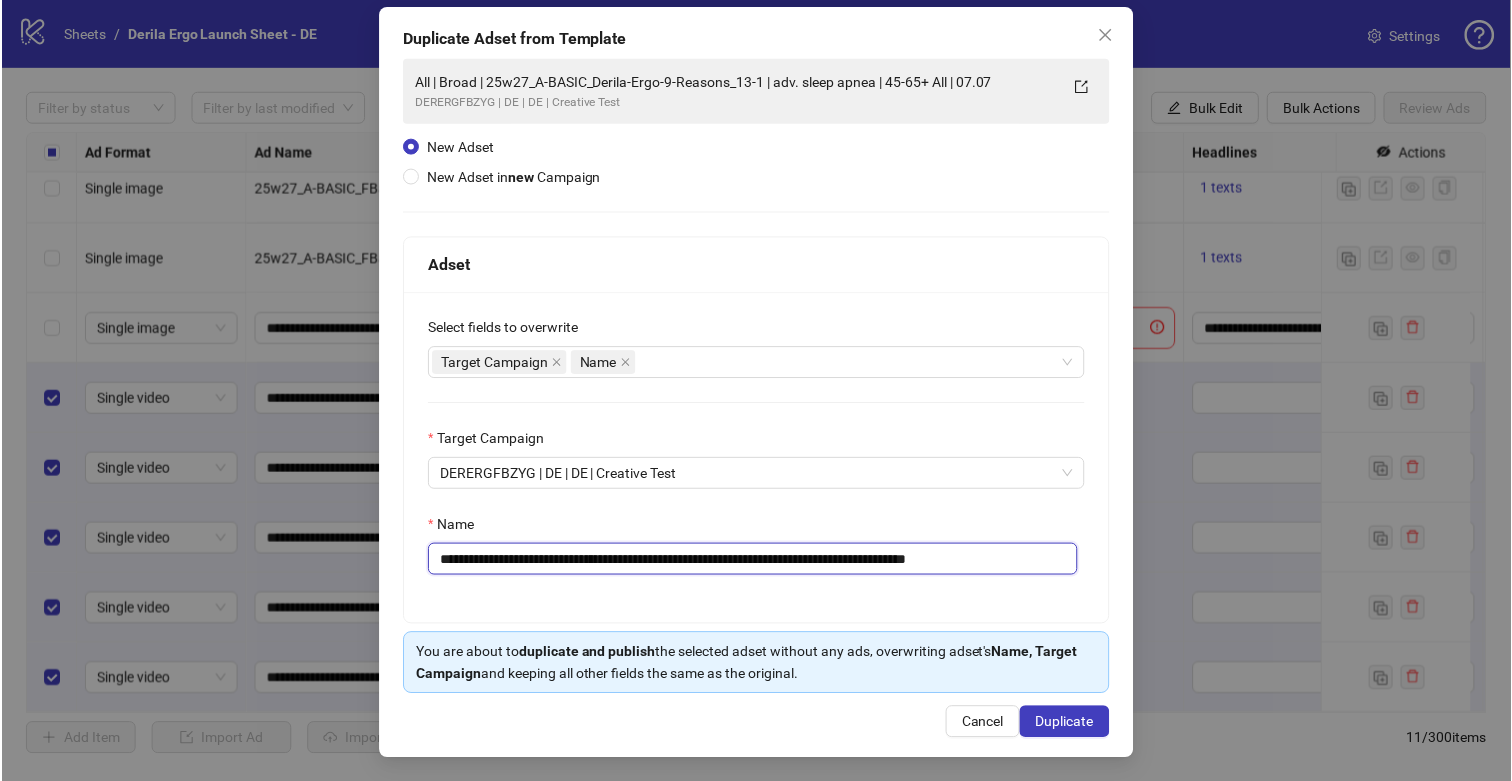 scroll, scrollTop: 0, scrollLeft: 0, axis: both 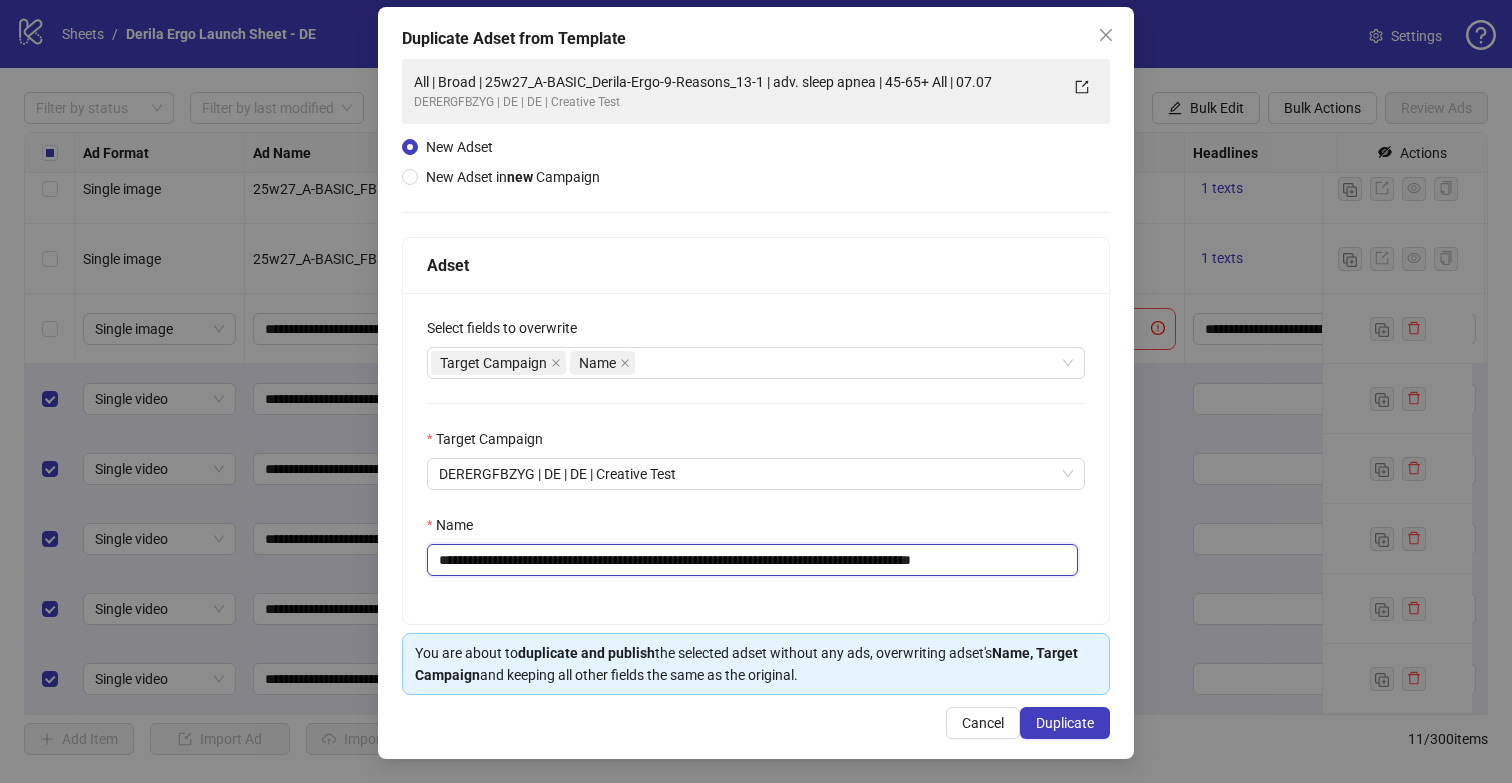 type on "**********" 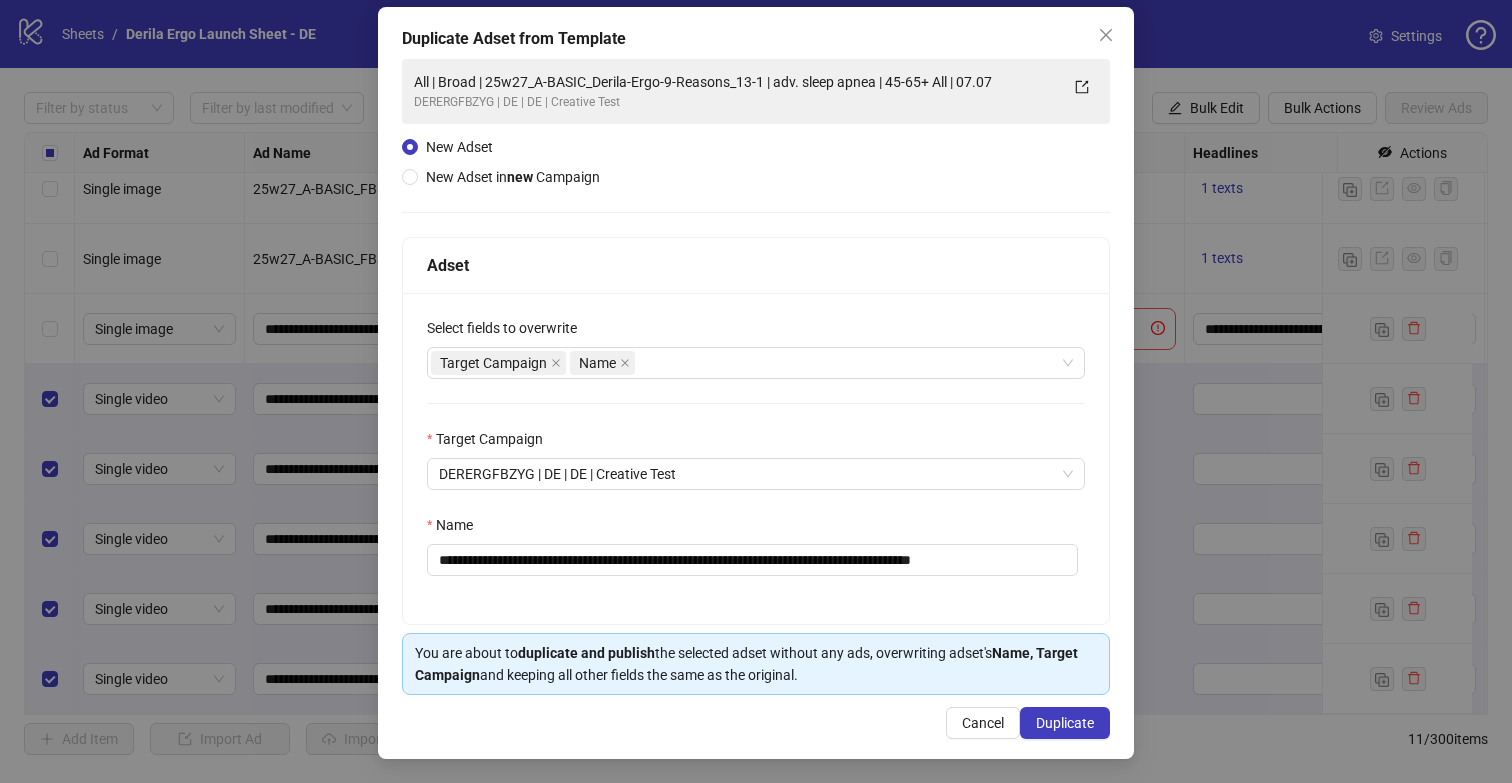 click on "**********" at bounding box center (756, 391) 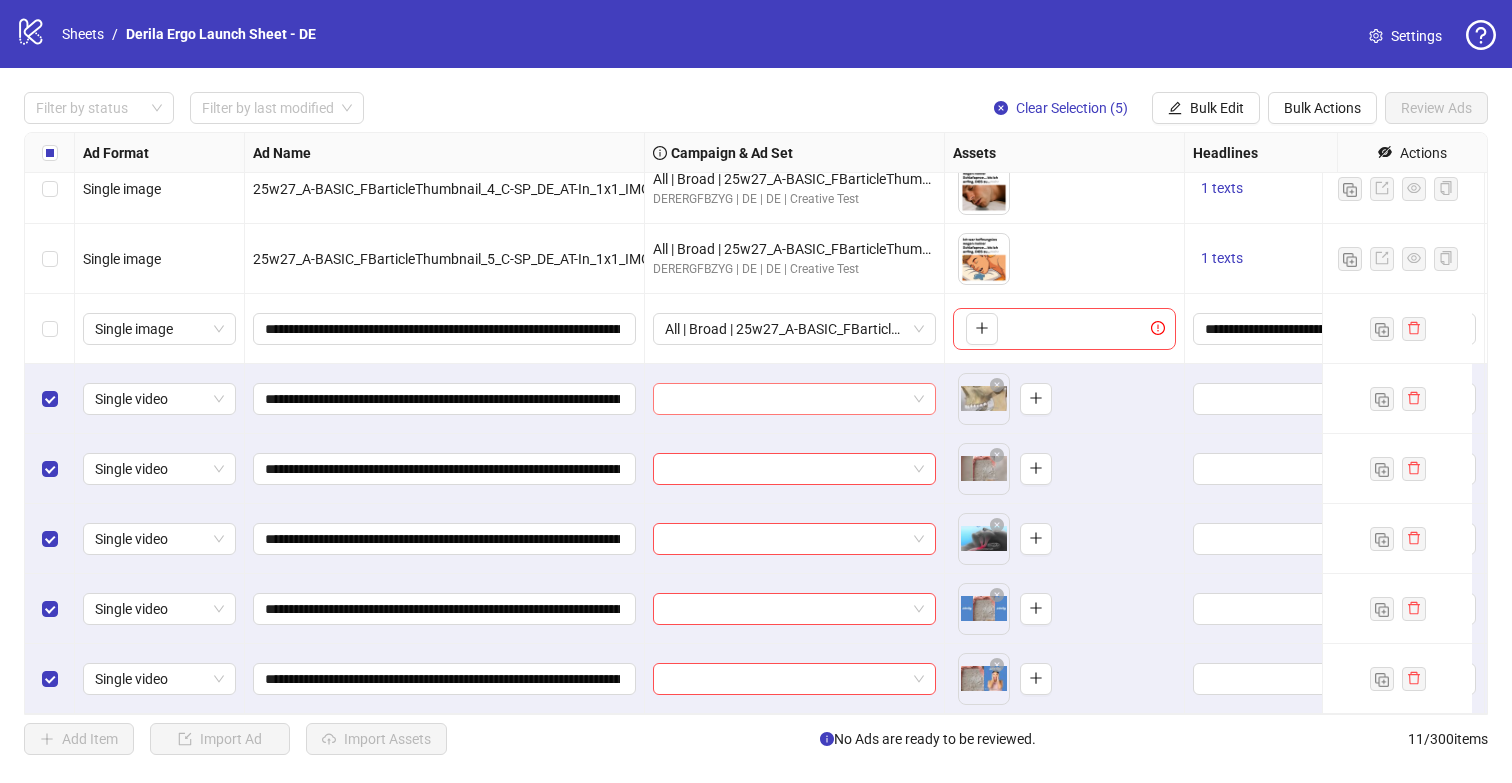 click at bounding box center (785, 399) 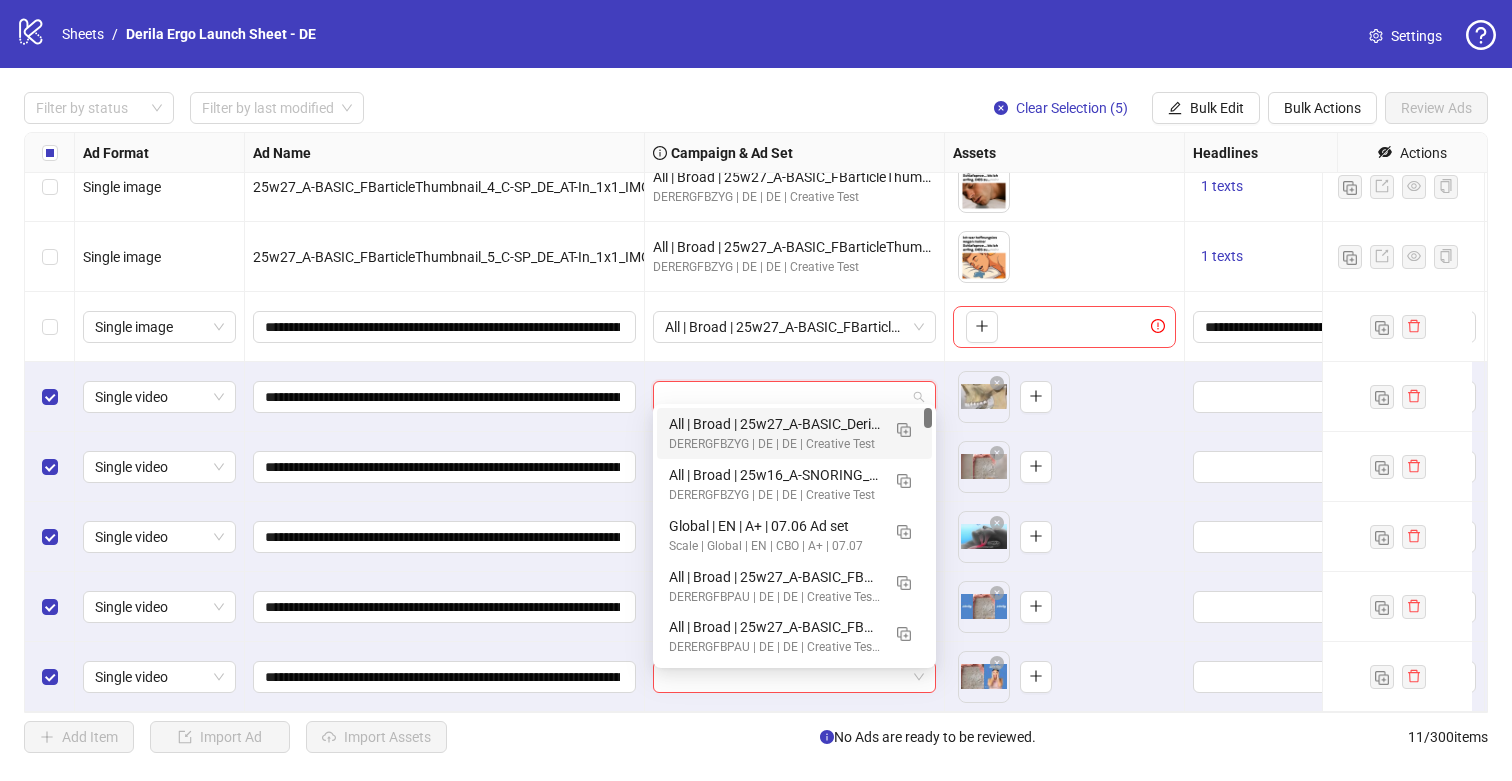 click at bounding box center [785, 397] 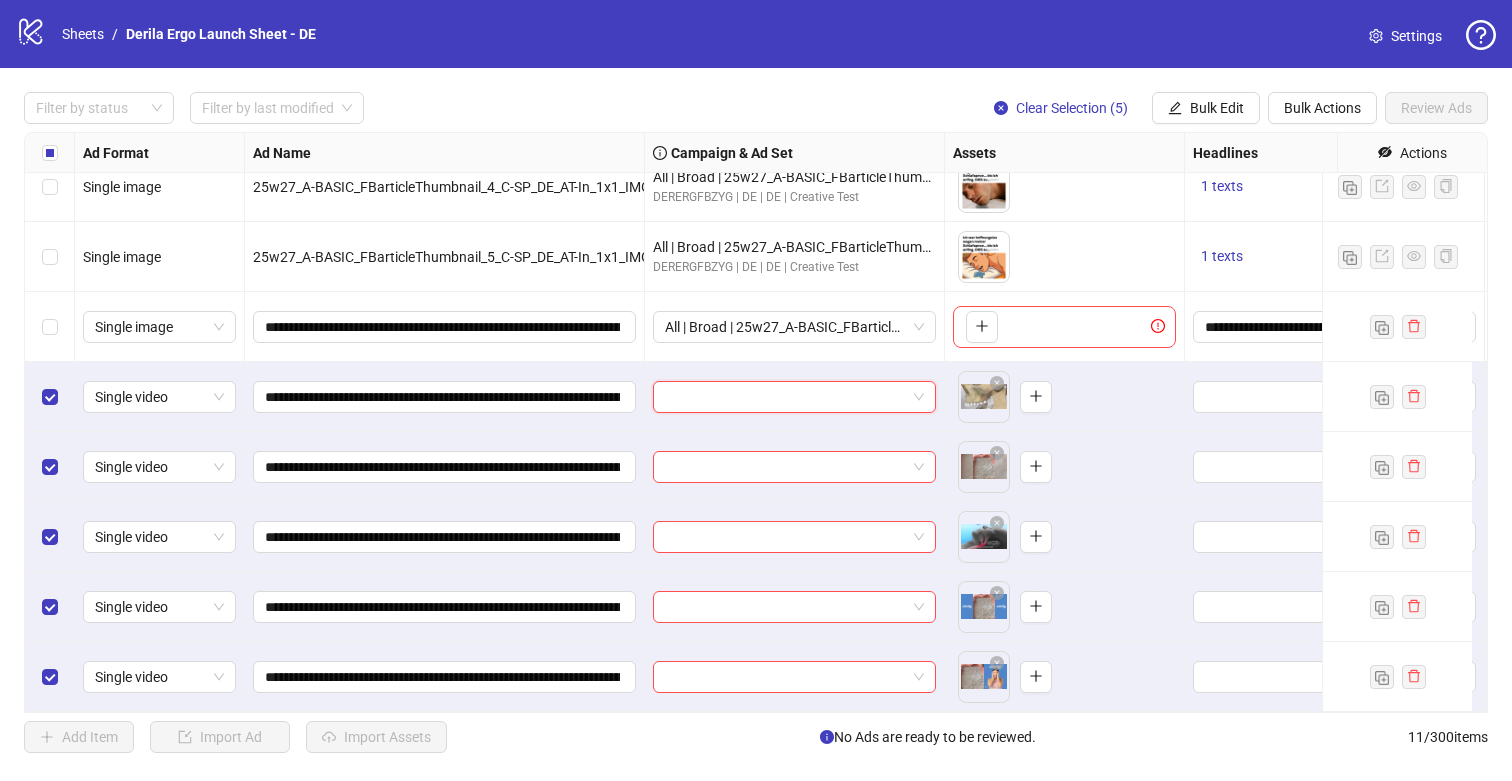 paste on "**********" 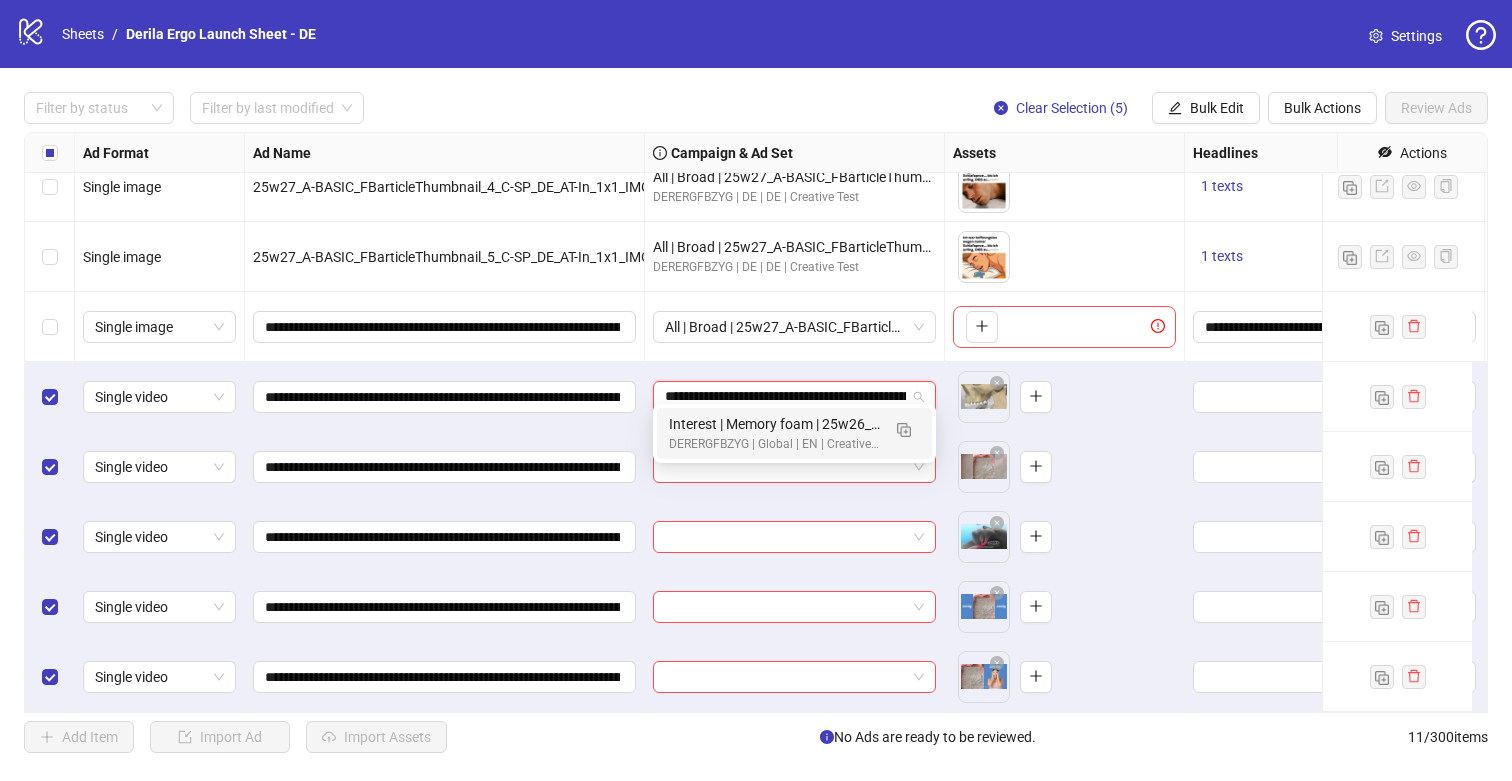 scroll, scrollTop: 0, scrollLeft: 419, axis: horizontal 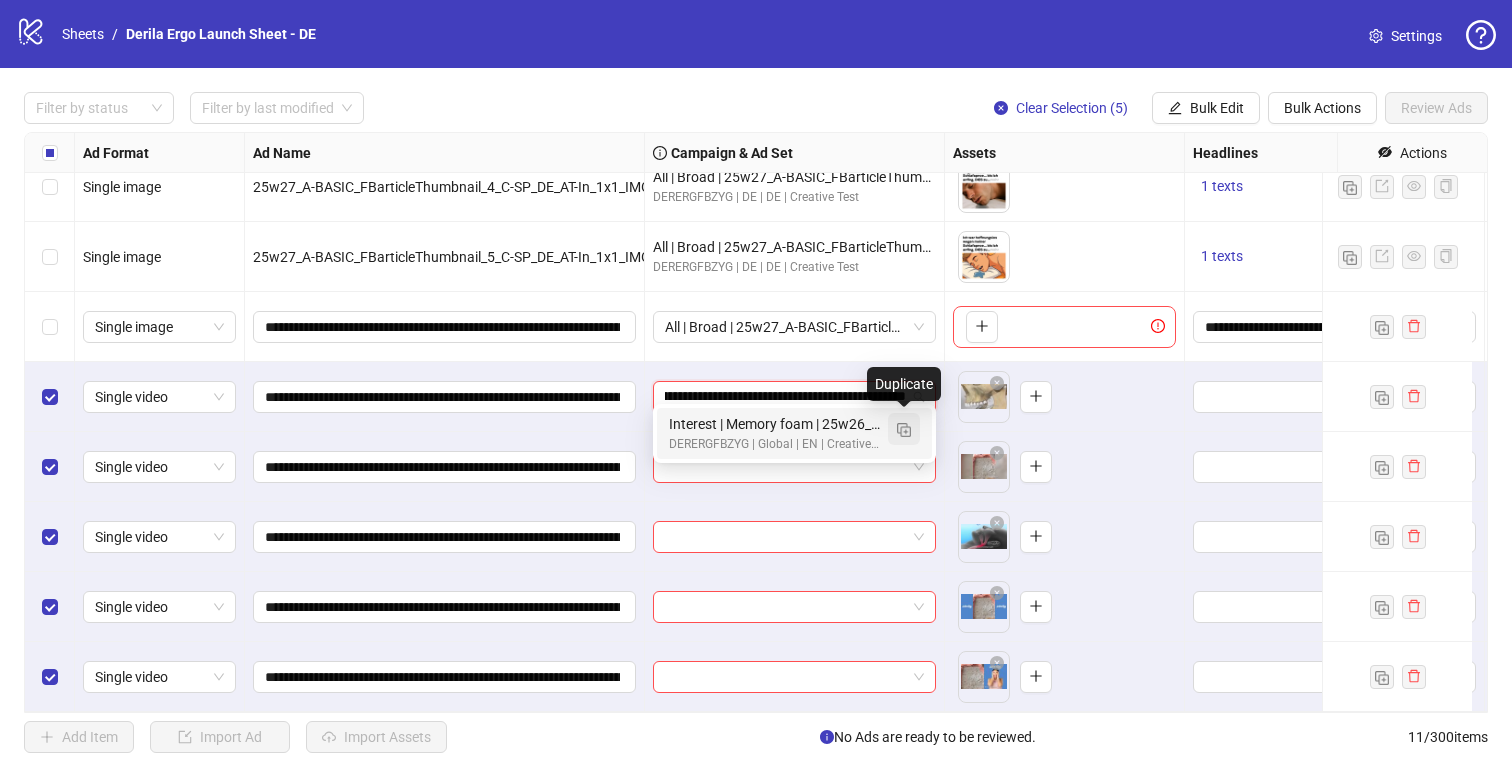 click at bounding box center [904, 430] 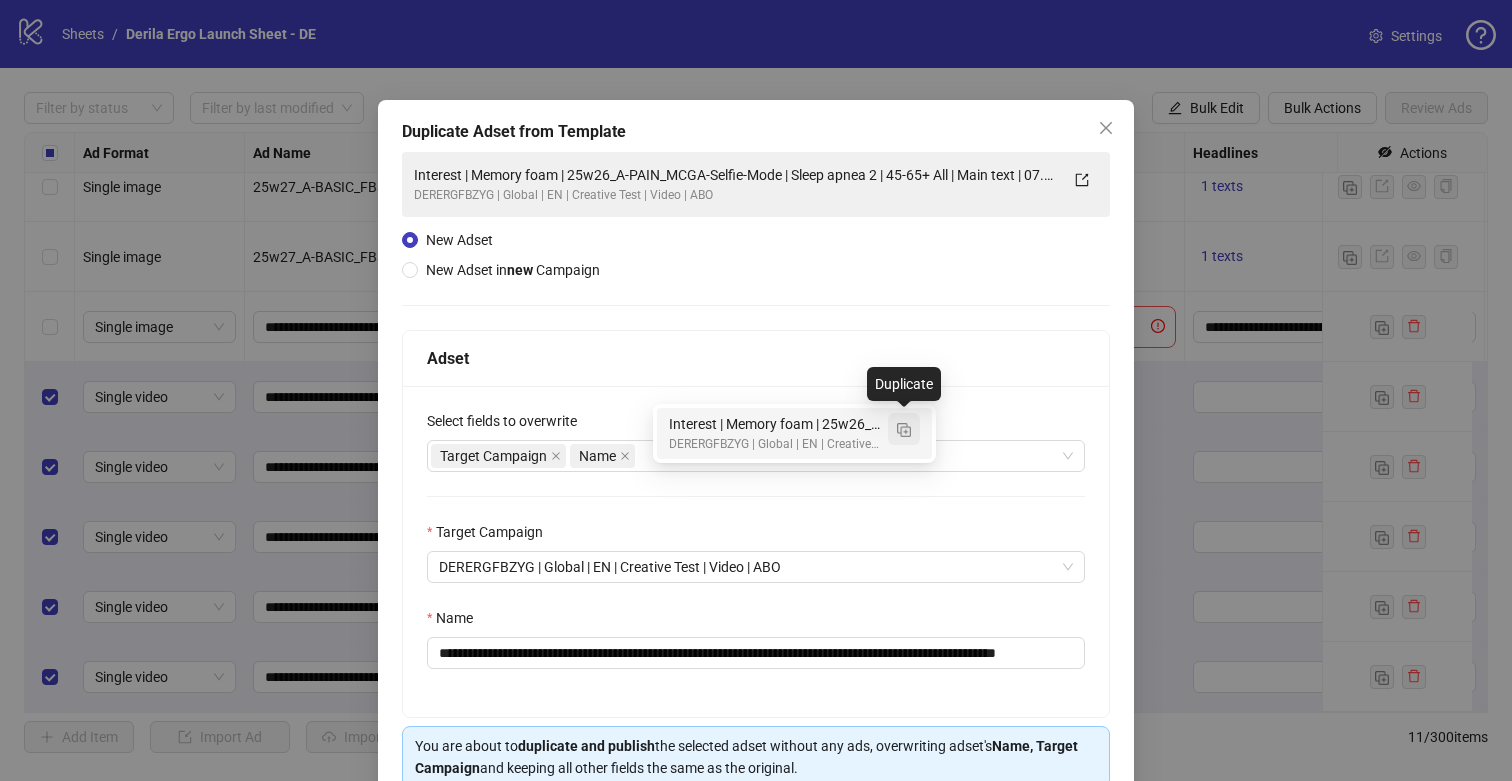 type on "**********" 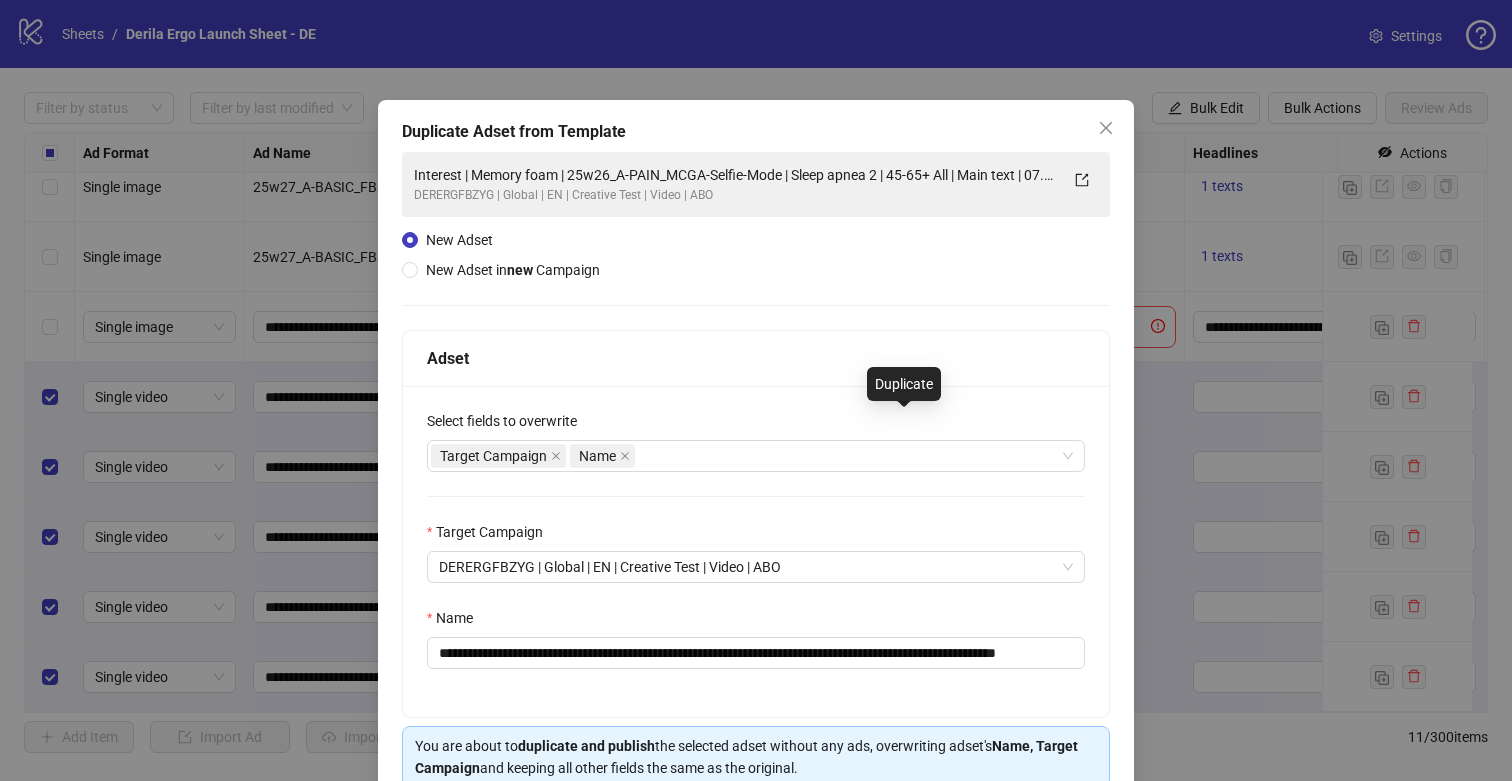 scroll, scrollTop: 0, scrollLeft: 0, axis: both 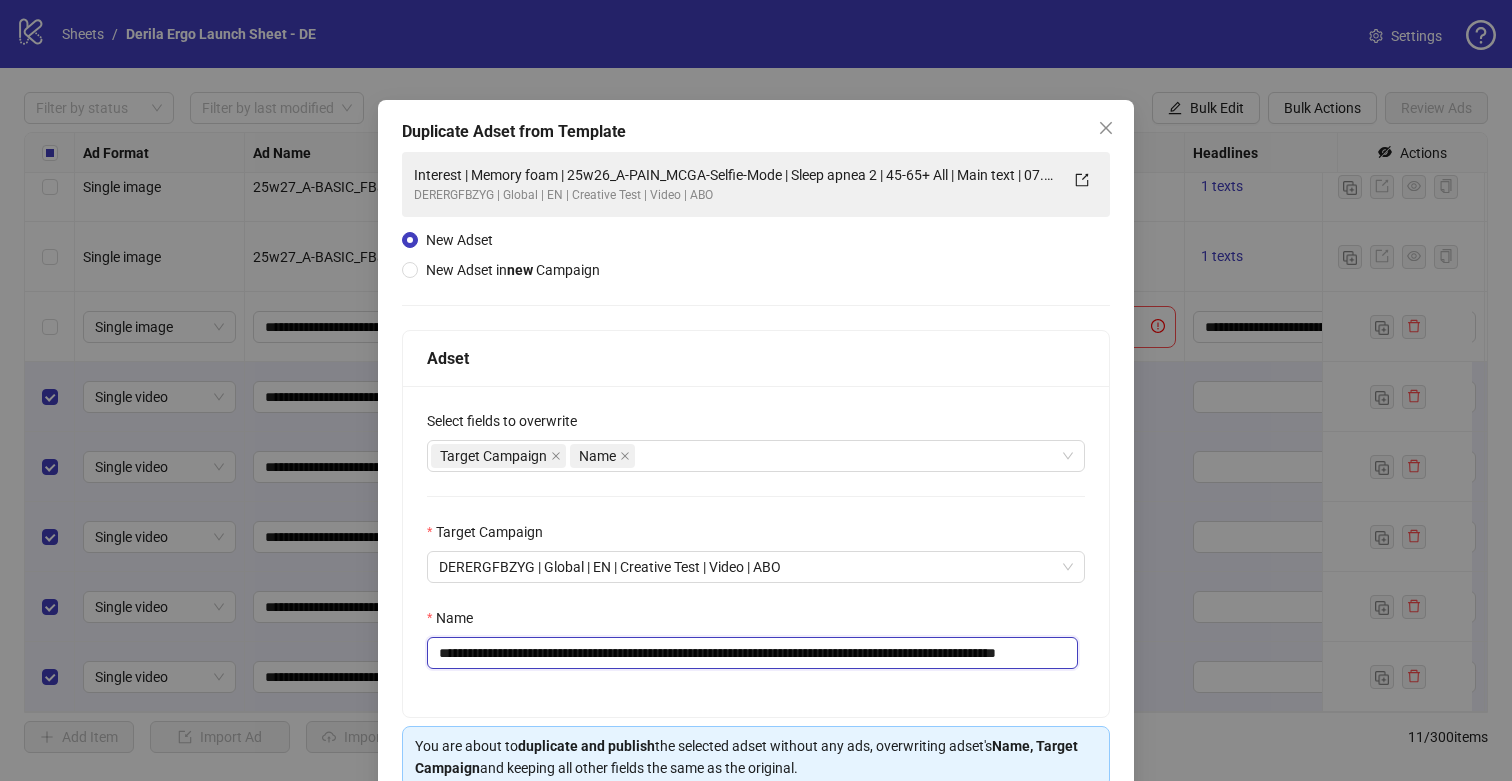 drag, startPoint x: 1006, startPoint y: 656, endPoint x: 1181, endPoint y: 678, distance: 176.37744 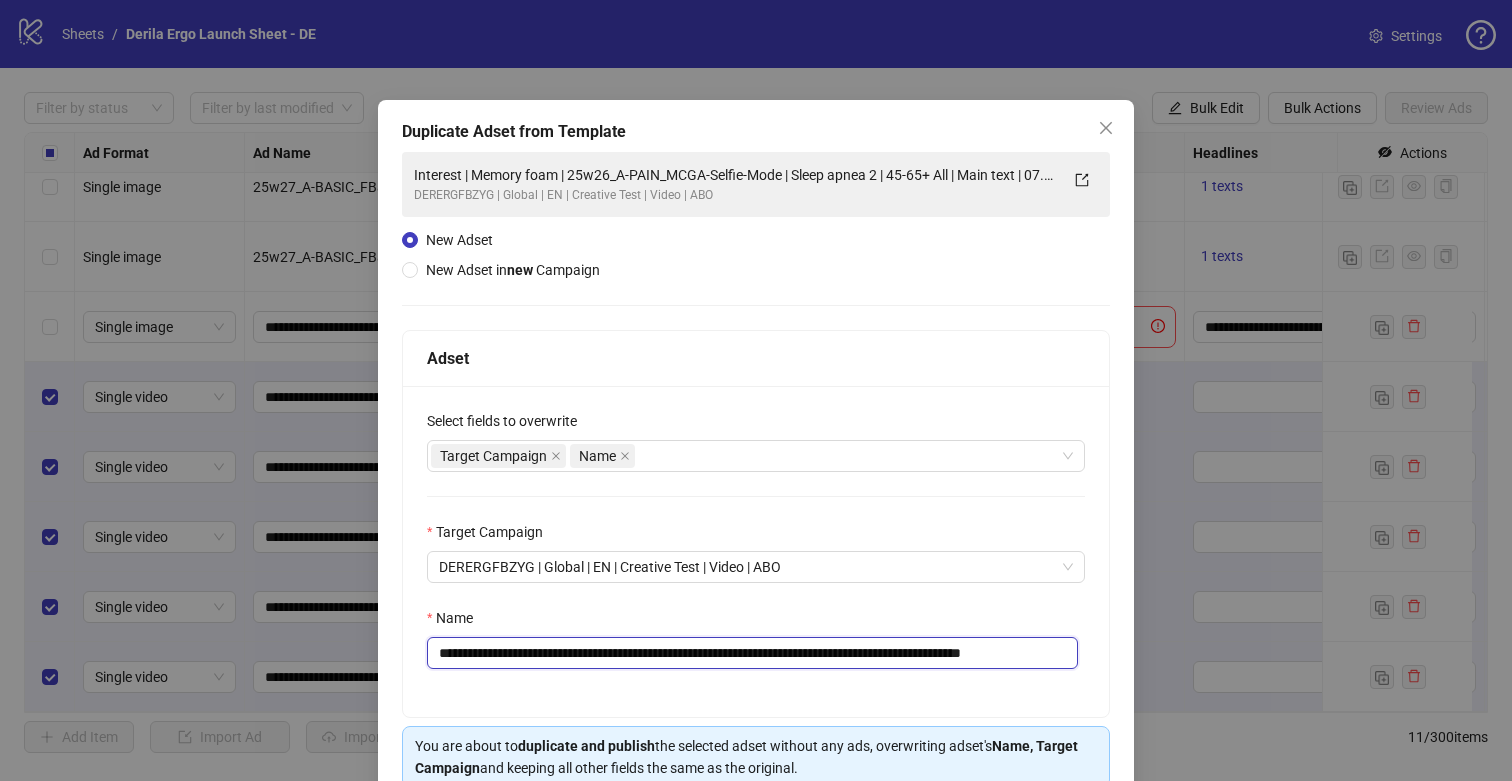 scroll, scrollTop: 0, scrollLeft: 33, axis: horizontal 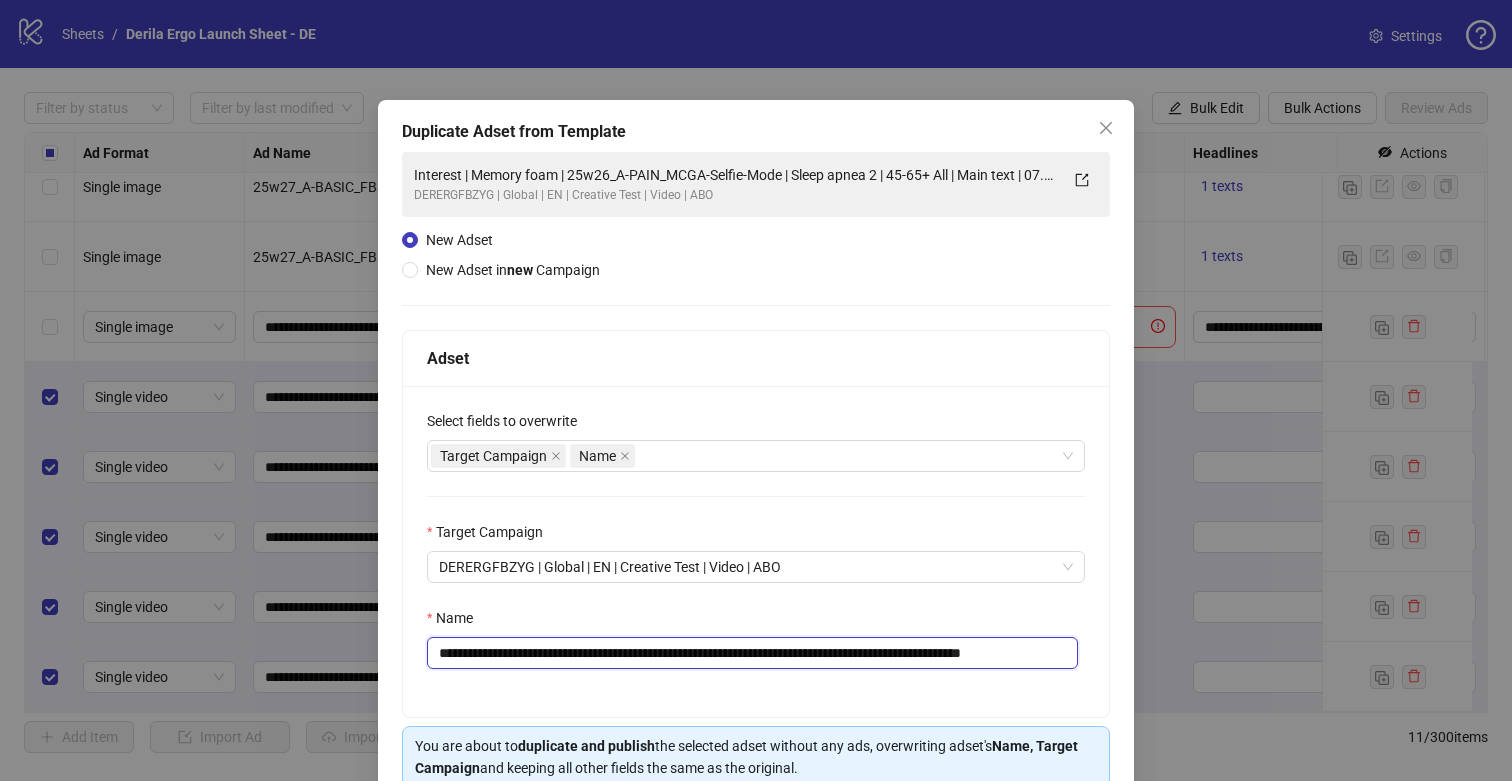 click on "**********" at bounding box center [752, 653] 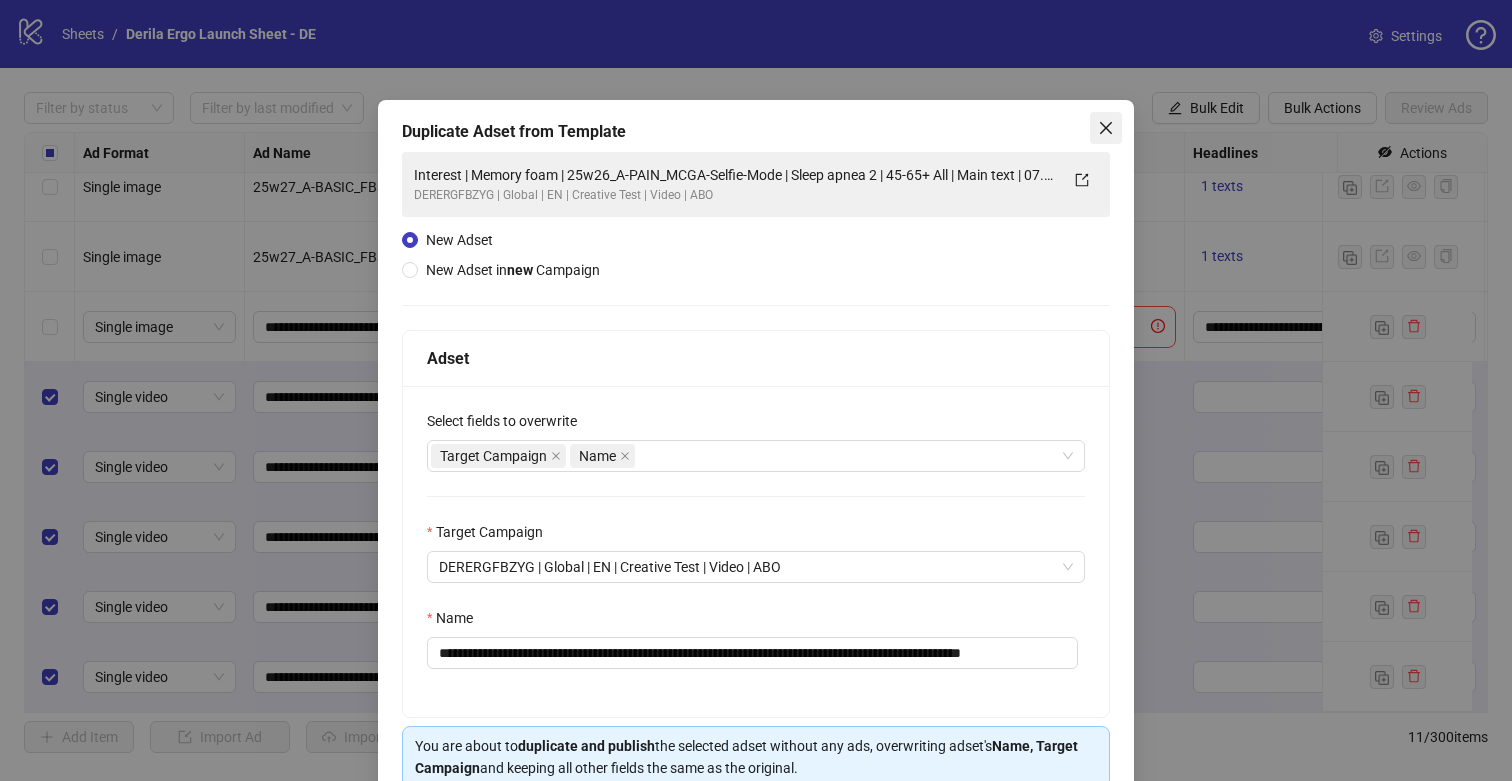 click at bounding box center [1106, 128] 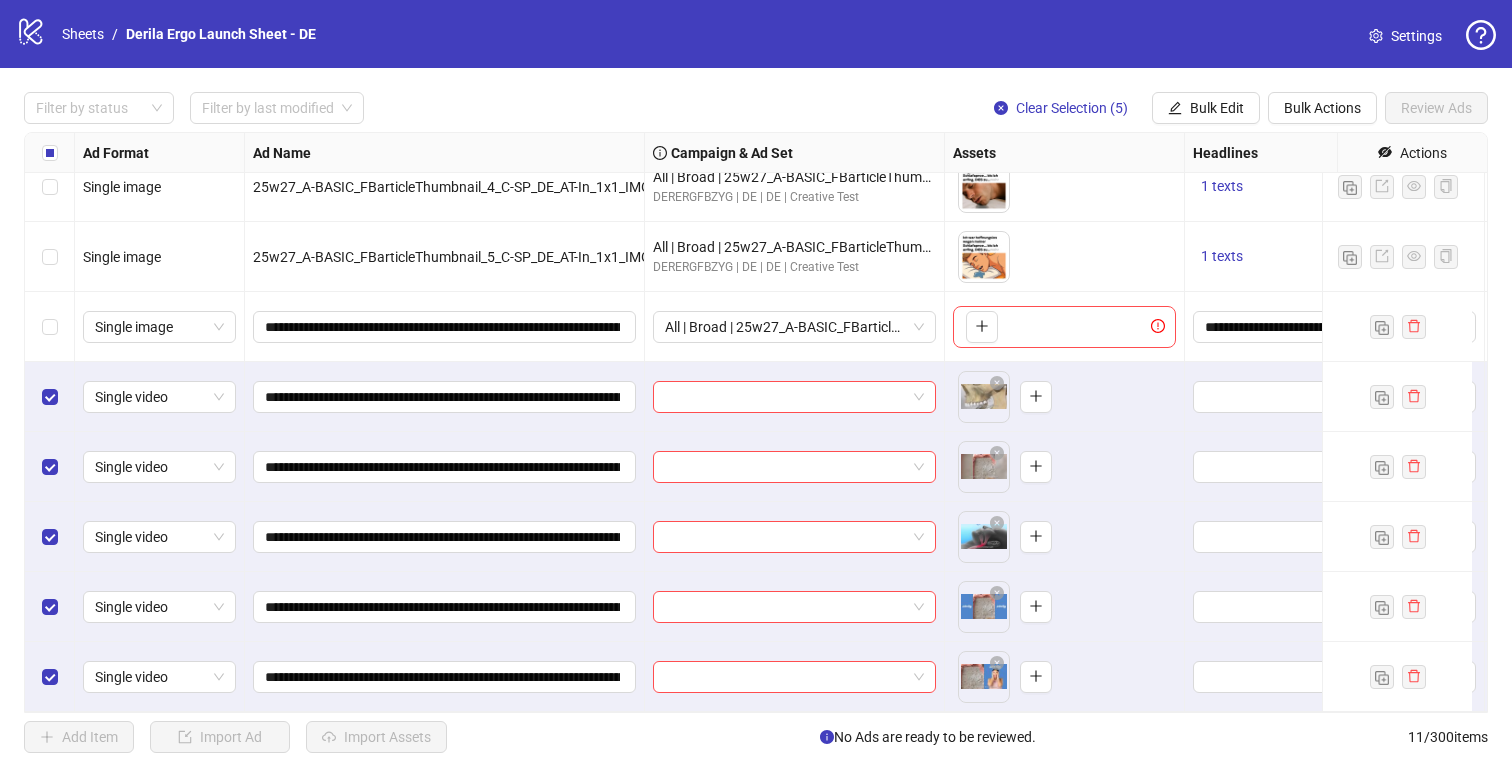 click at bounding box center [1397, -23] 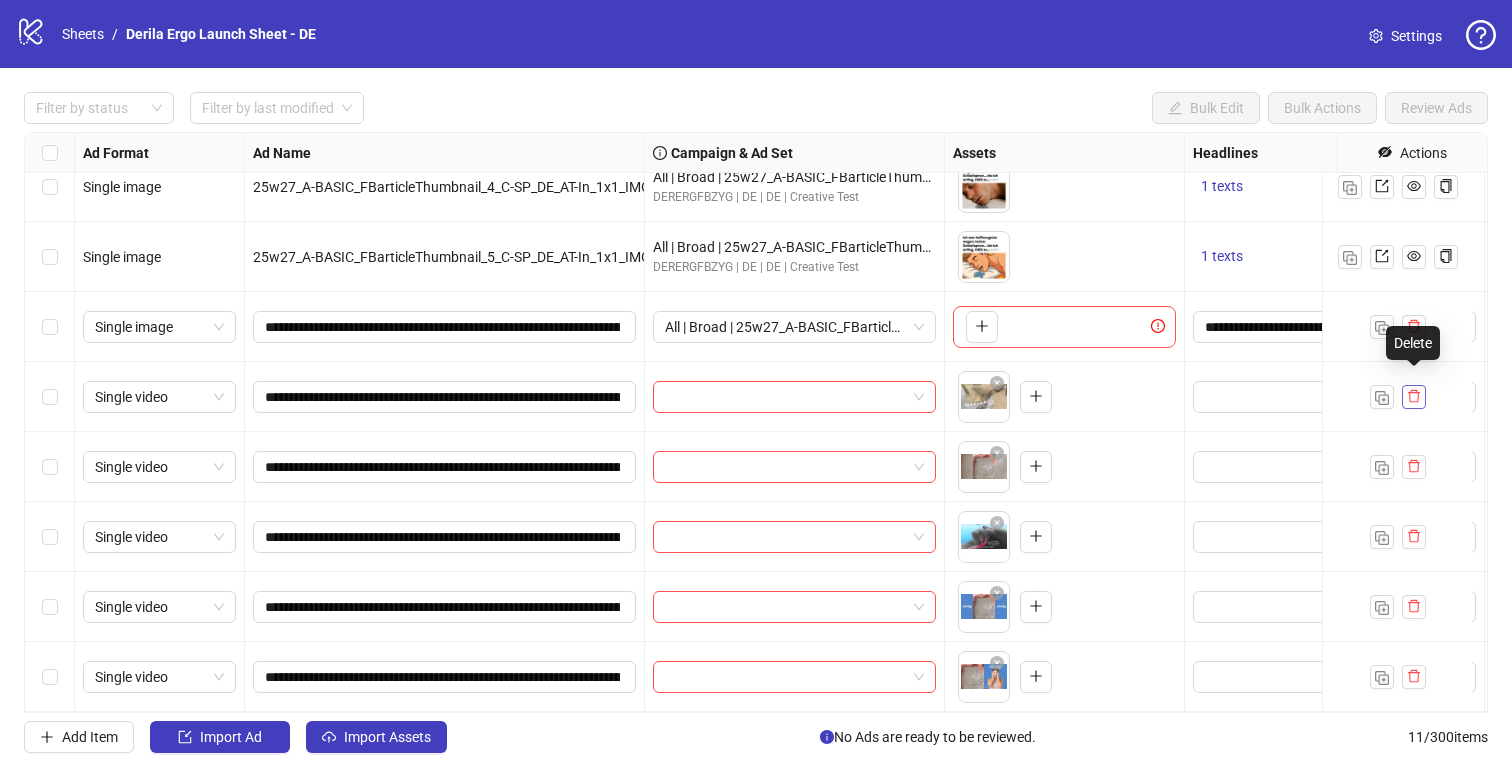 click at bounding box center [1414, 396] 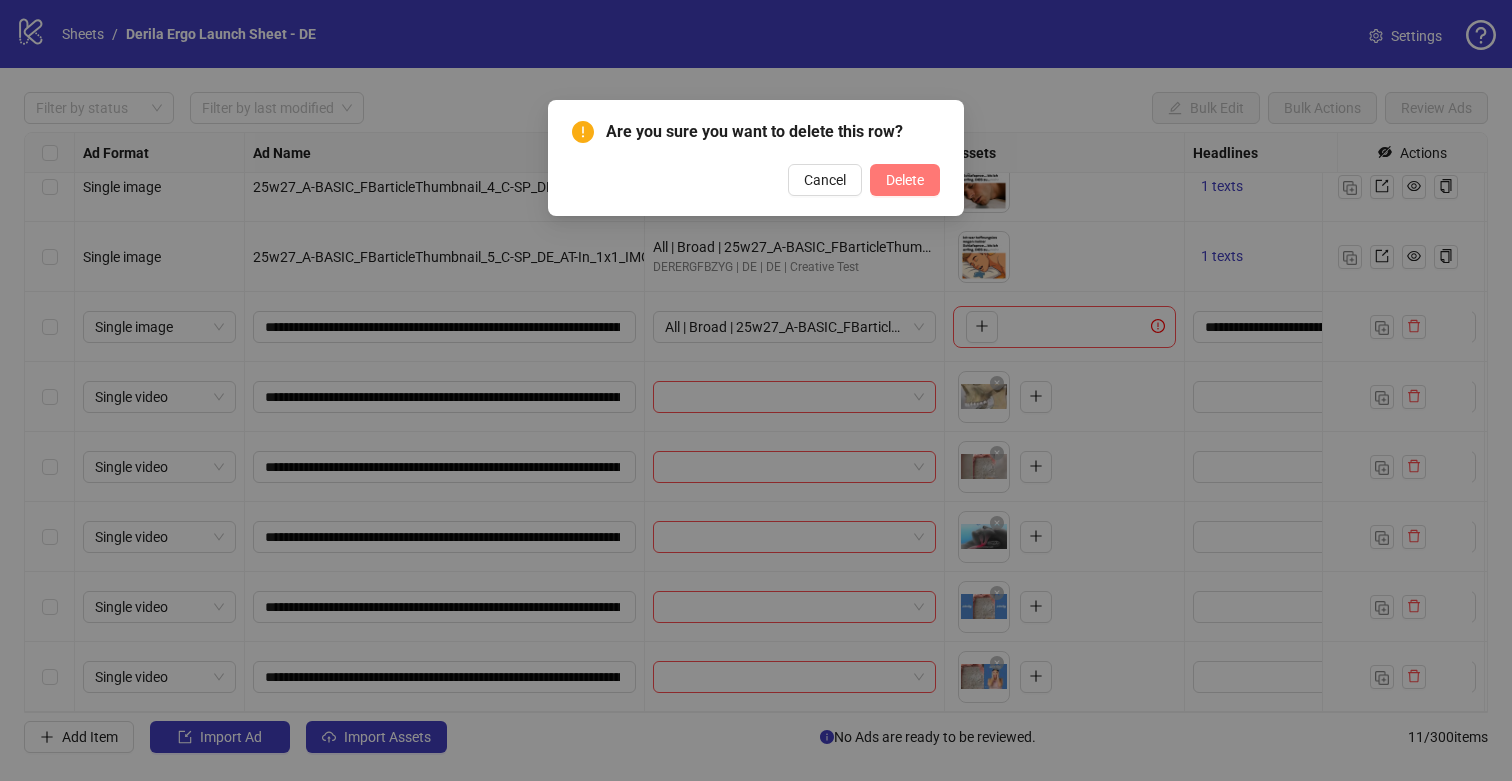click on "Delete" at bounding box center (905, 180) 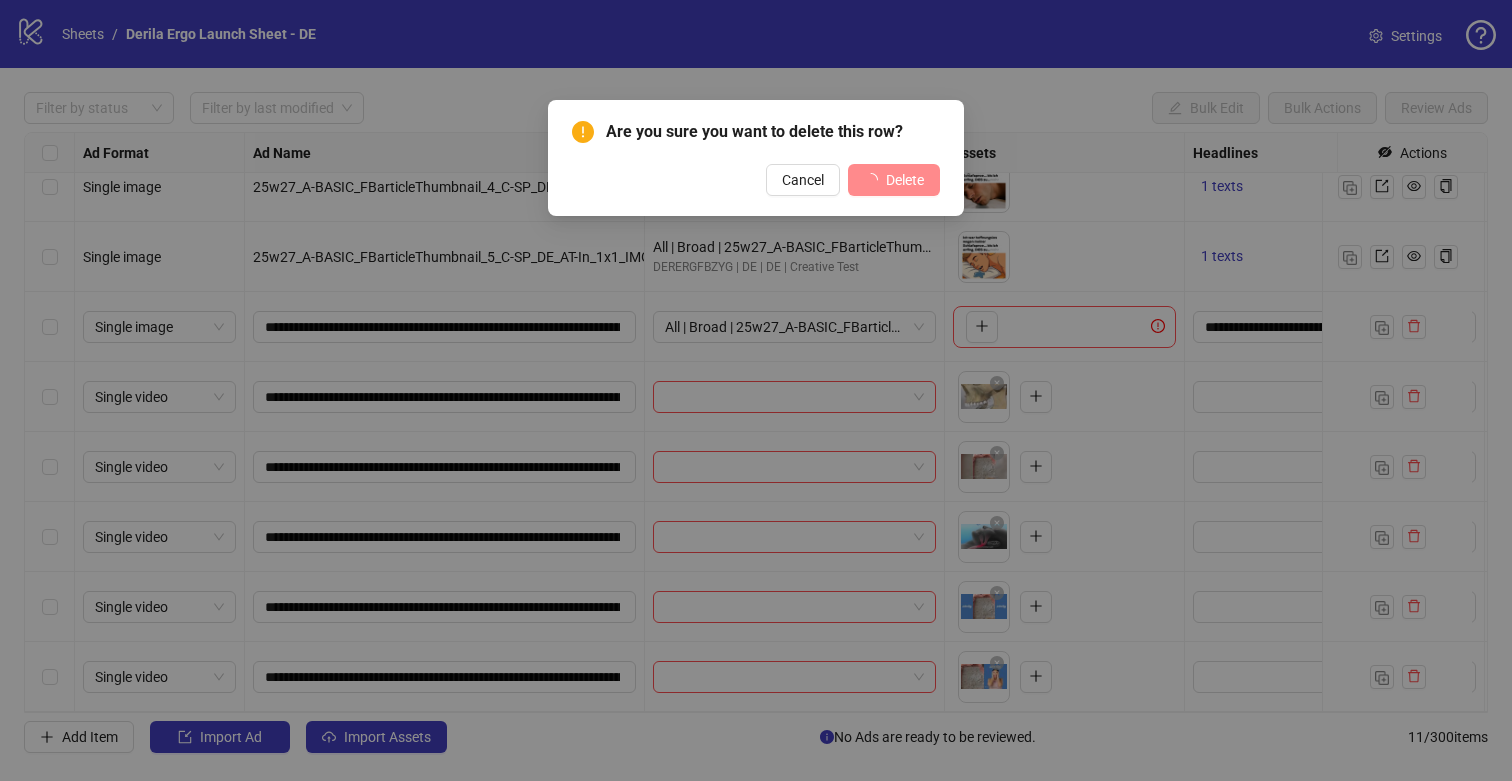 scroll, scrollTop: 176, scrollLeft: 0, axis: vertical 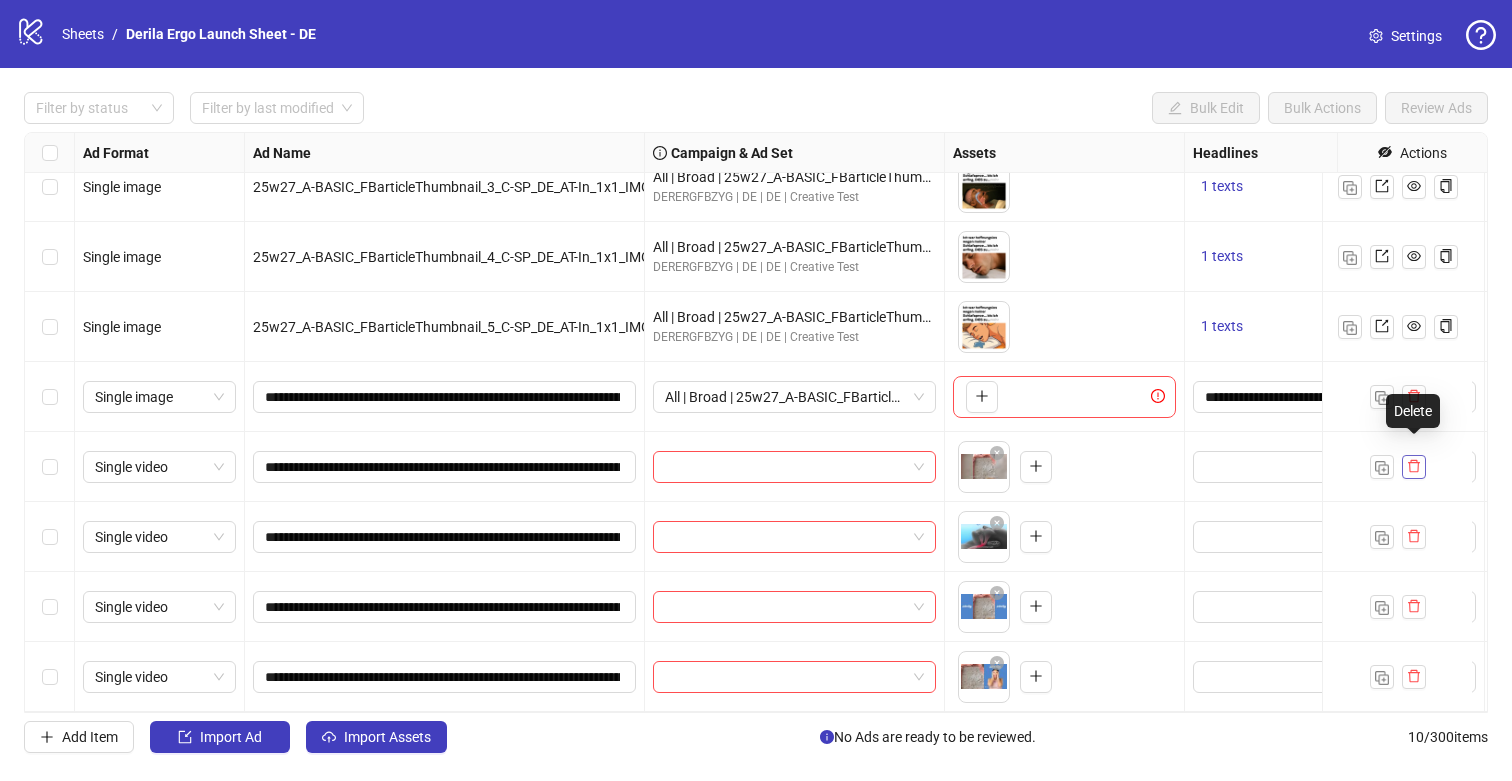 click at bounding box center [1414, 466] 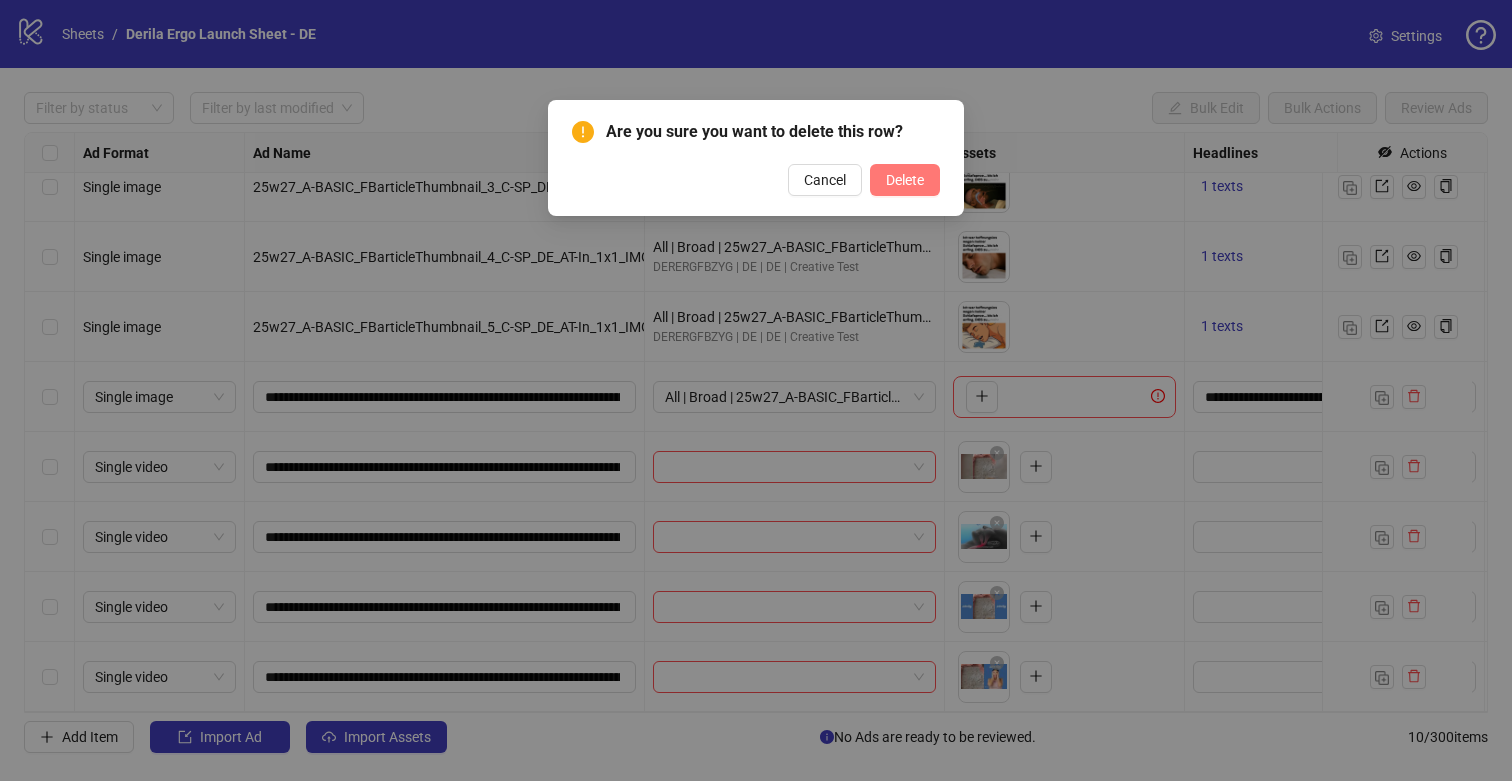 click on "Delete" at bounding box center (905, 180) 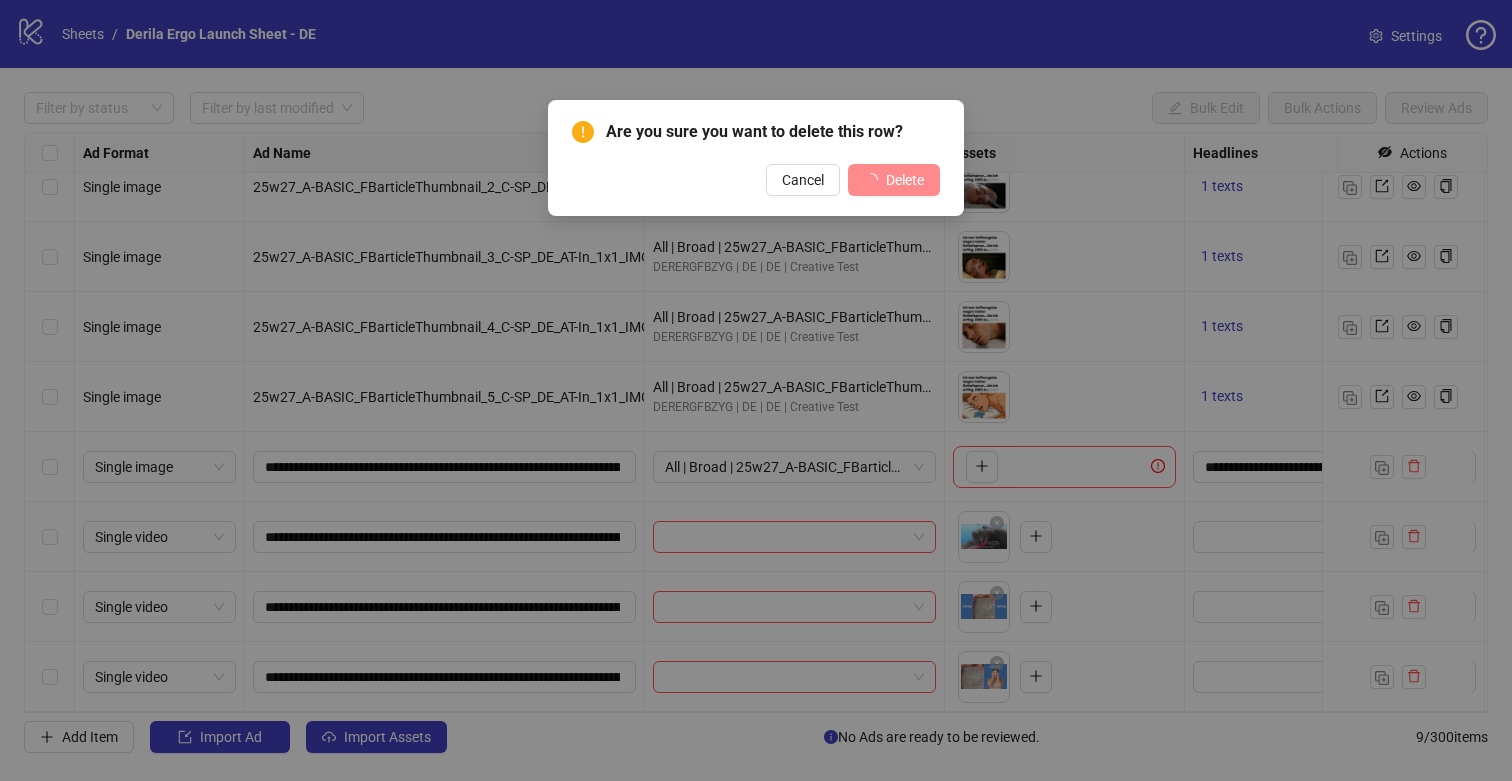 scroll, scrollTop: 106, scrollLeft: 0, axis: vertical 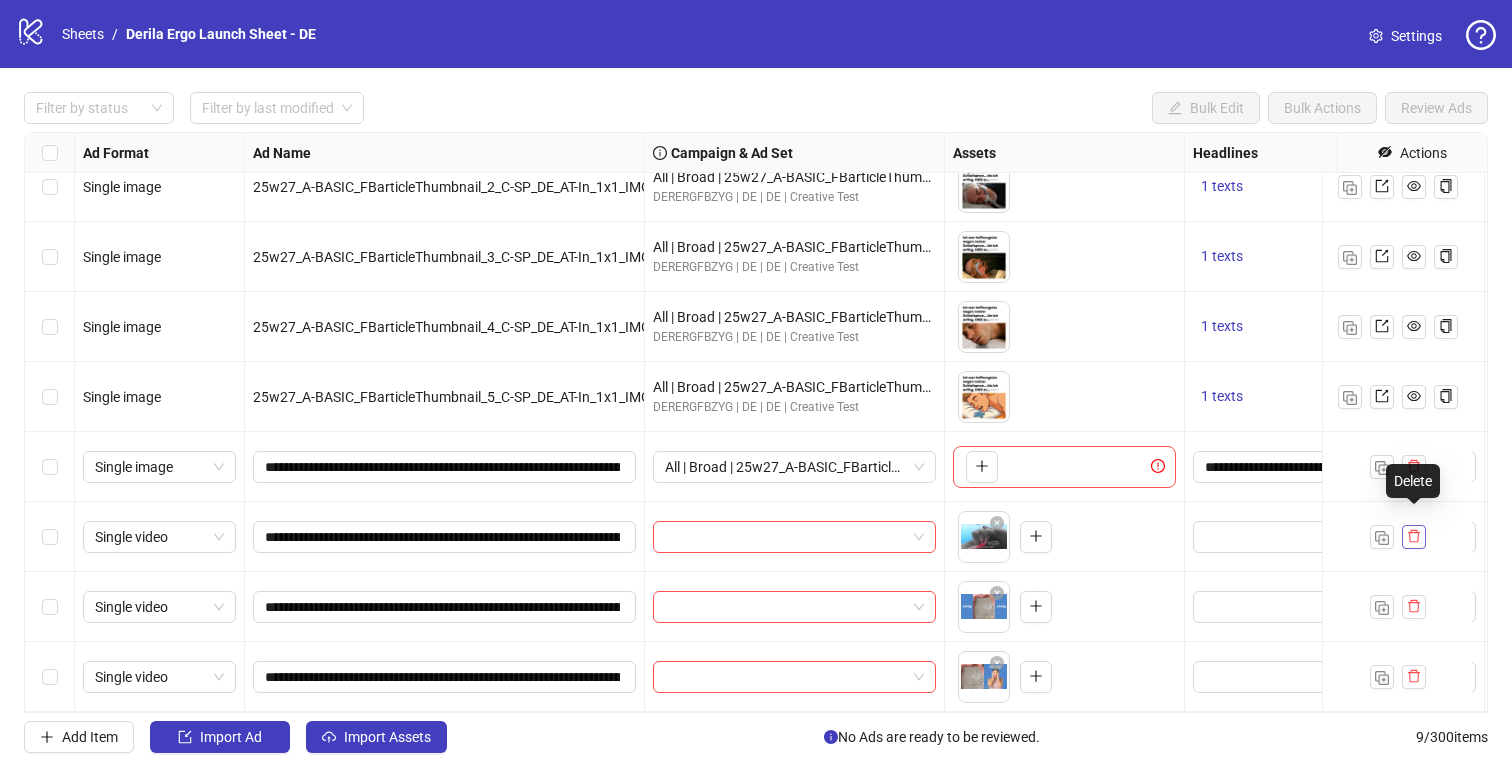 click at bounding box center (1414, 536) 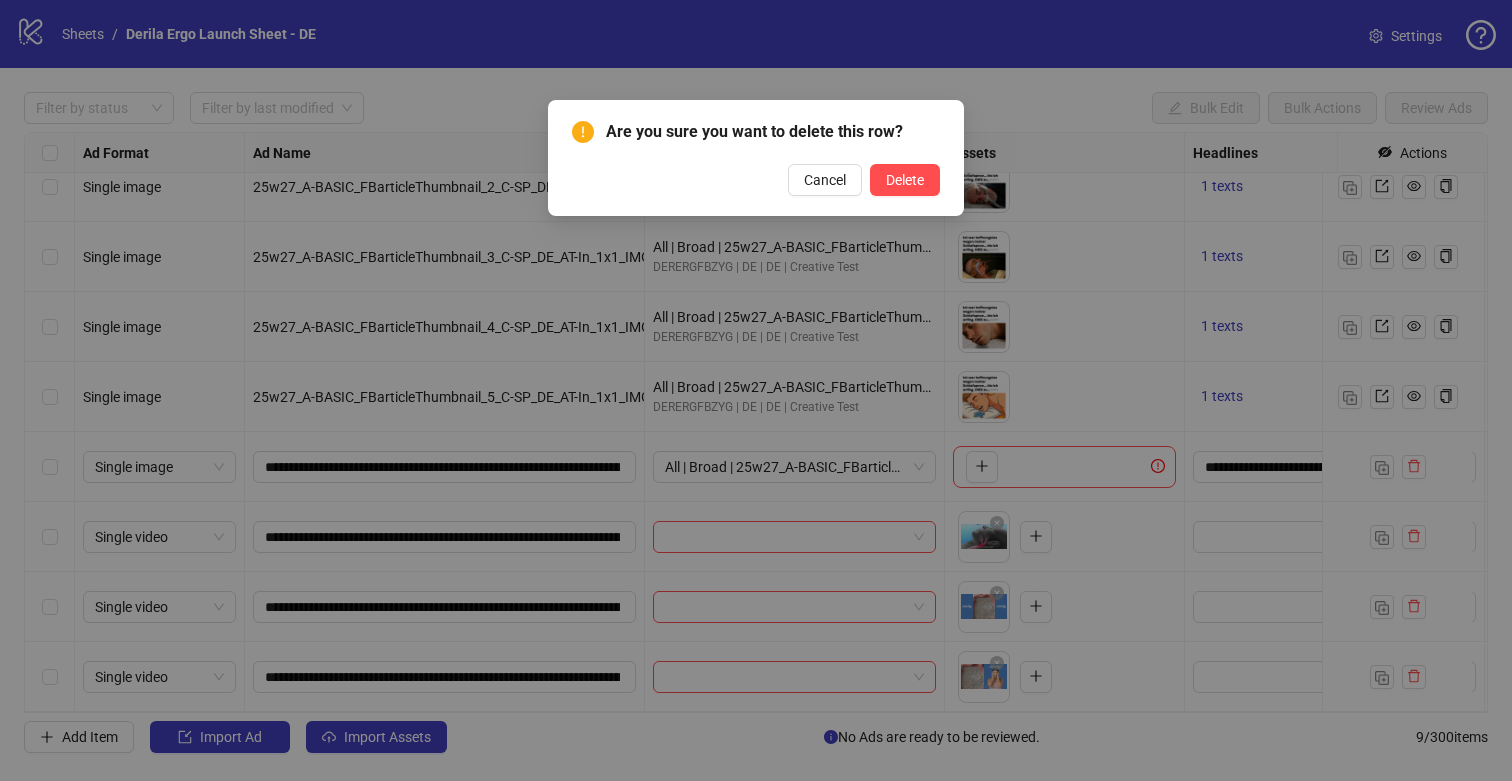 click on "Are you sure you want to delete this row? Cancel Delete" at bounding box center [756, 158] 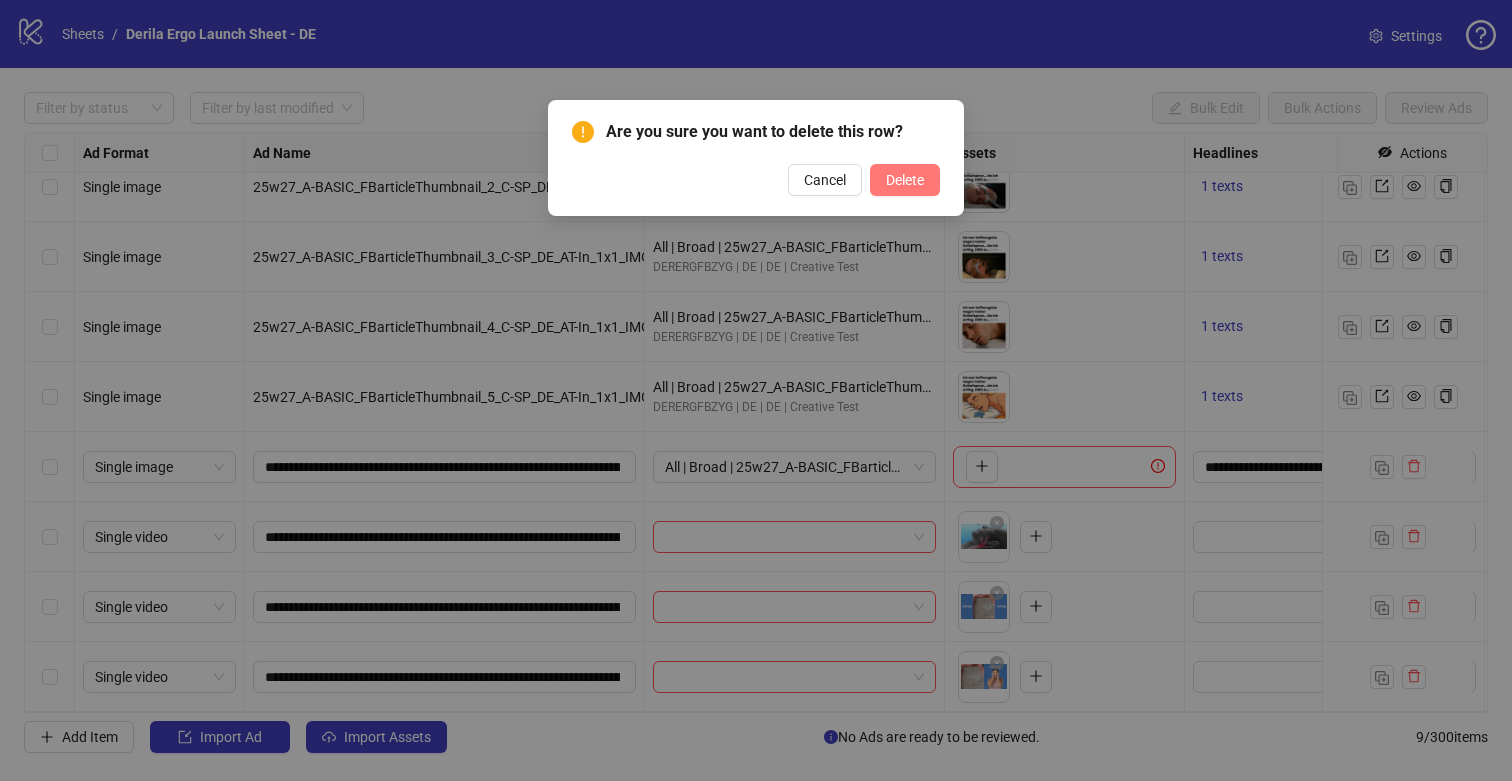 click on "Delete" at bounding box center [905, 180] 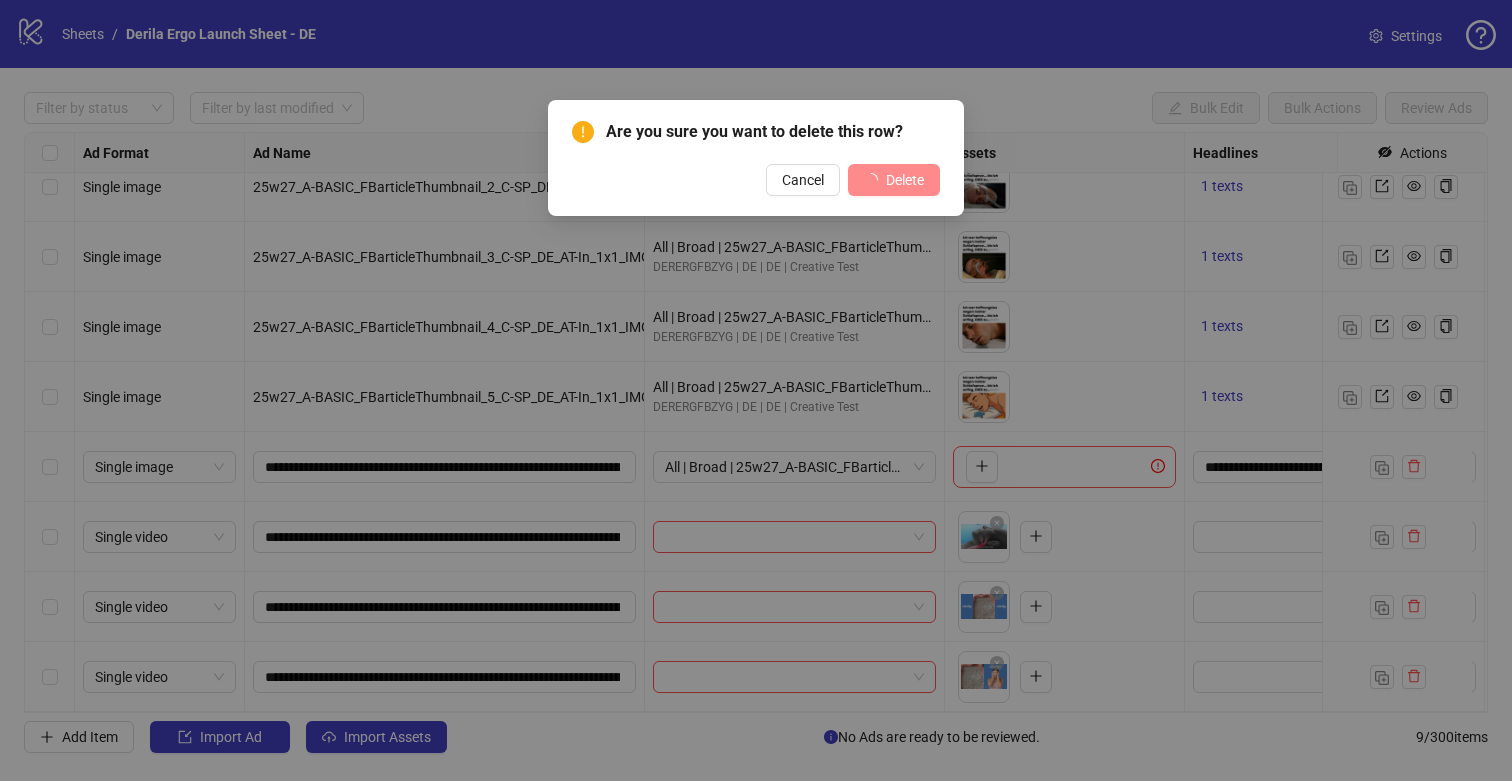 scroll, scrollTop: 36, scrollLeft: 0, axis: vertical 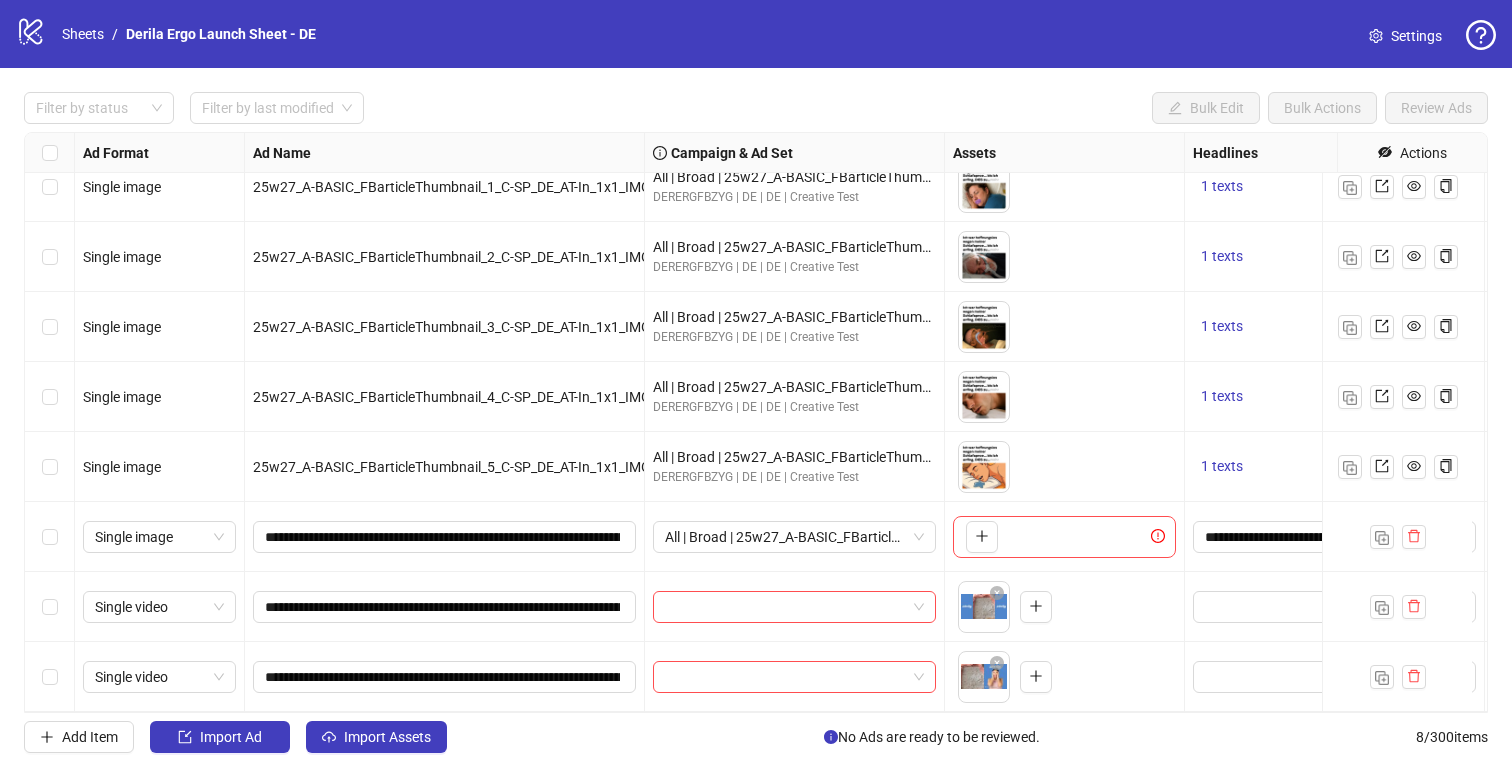 click at bounding box center (1397, 187) 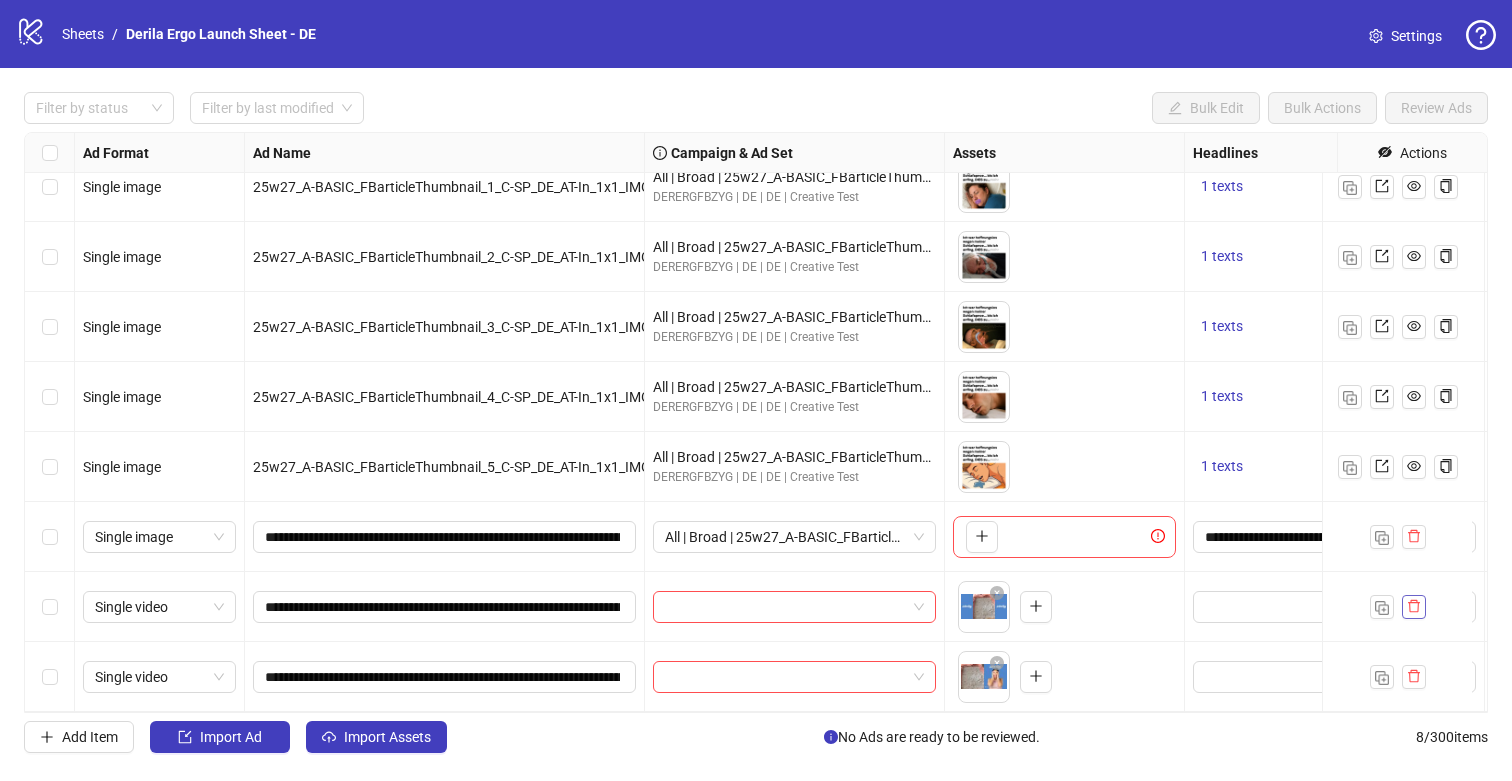 click at bounding box center (1414, 606) 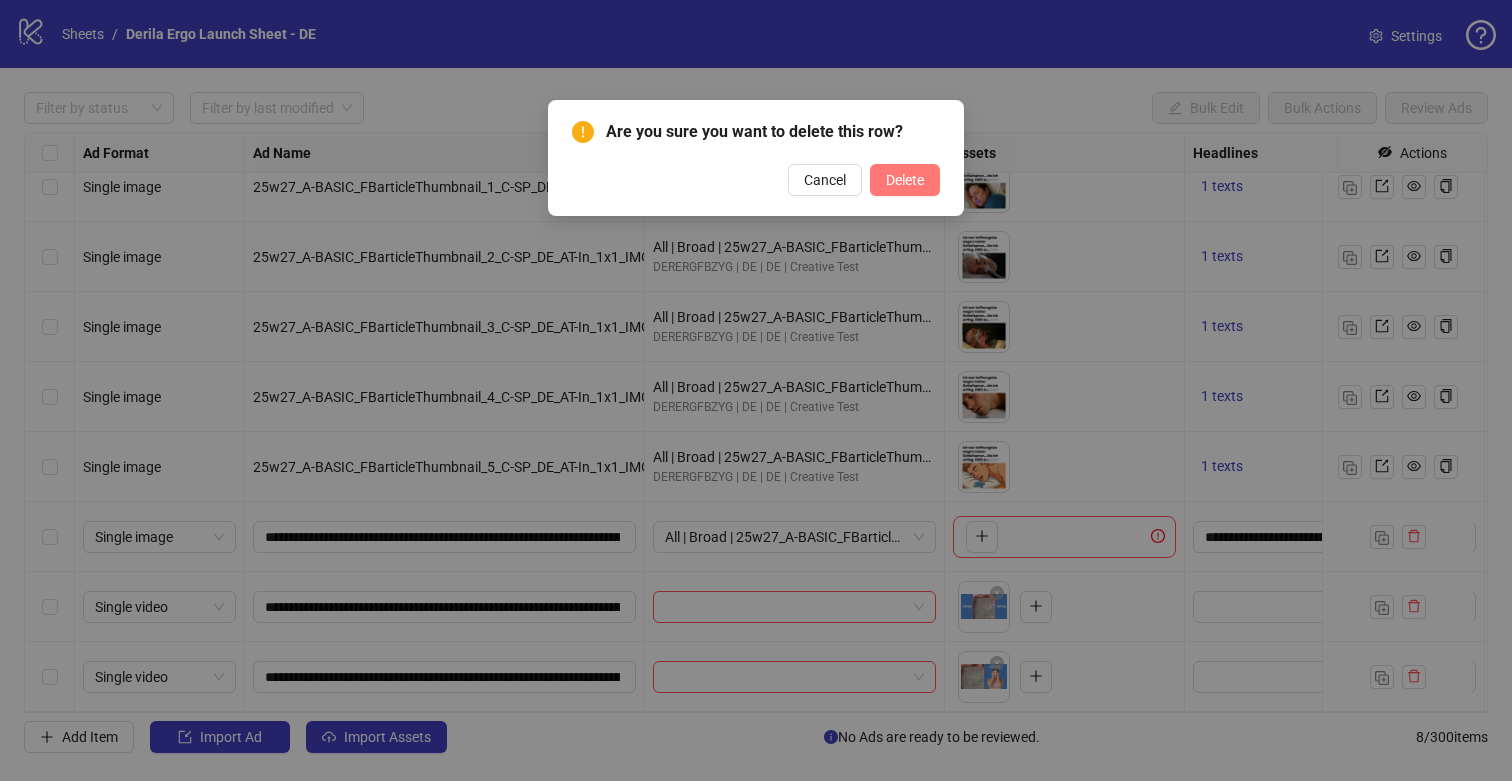 click on "Delete" at bounding box center [905, 180] 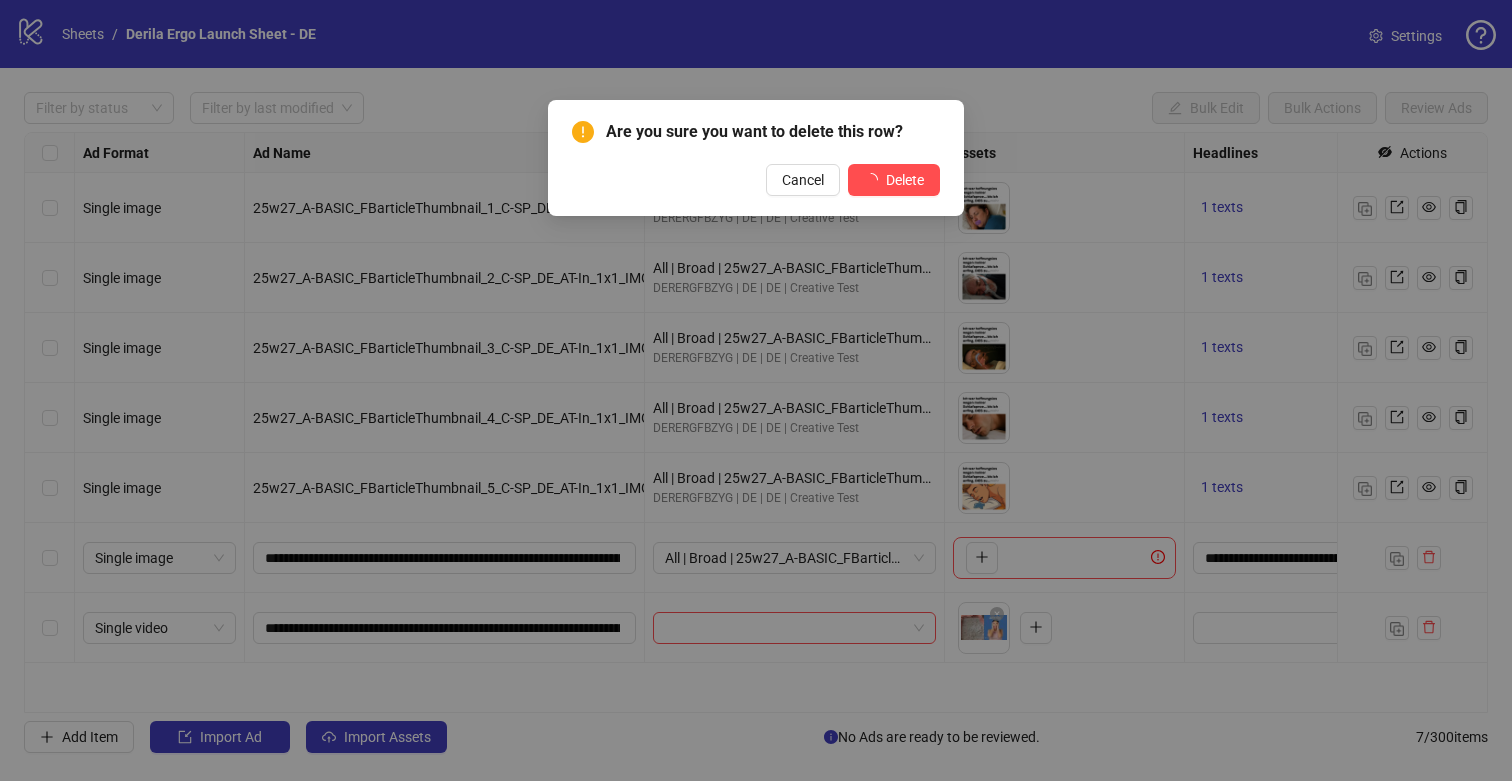 scroll, scrollTop: 0, scrollLeft: 0, axis: both 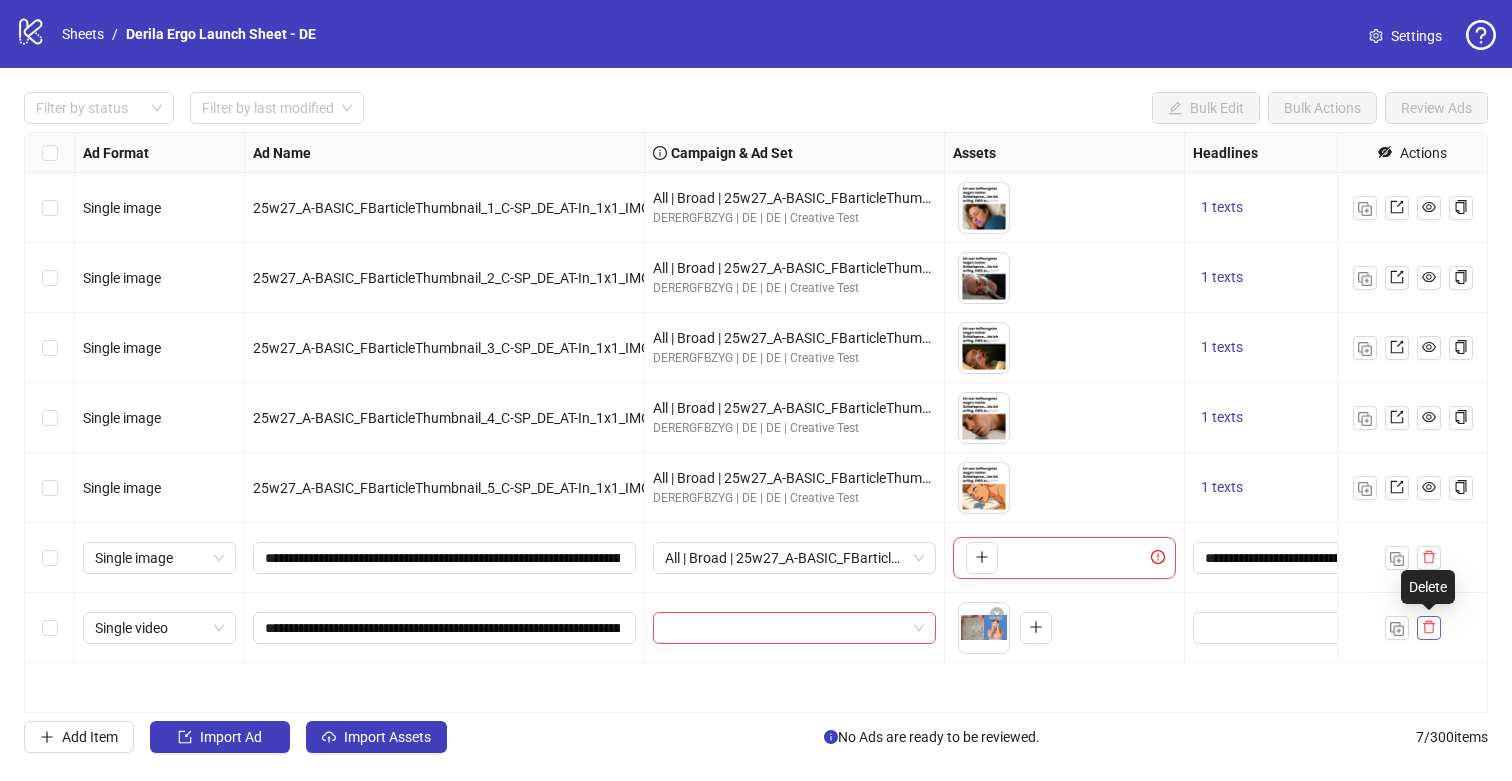 click at bounding box center [1429, 627] 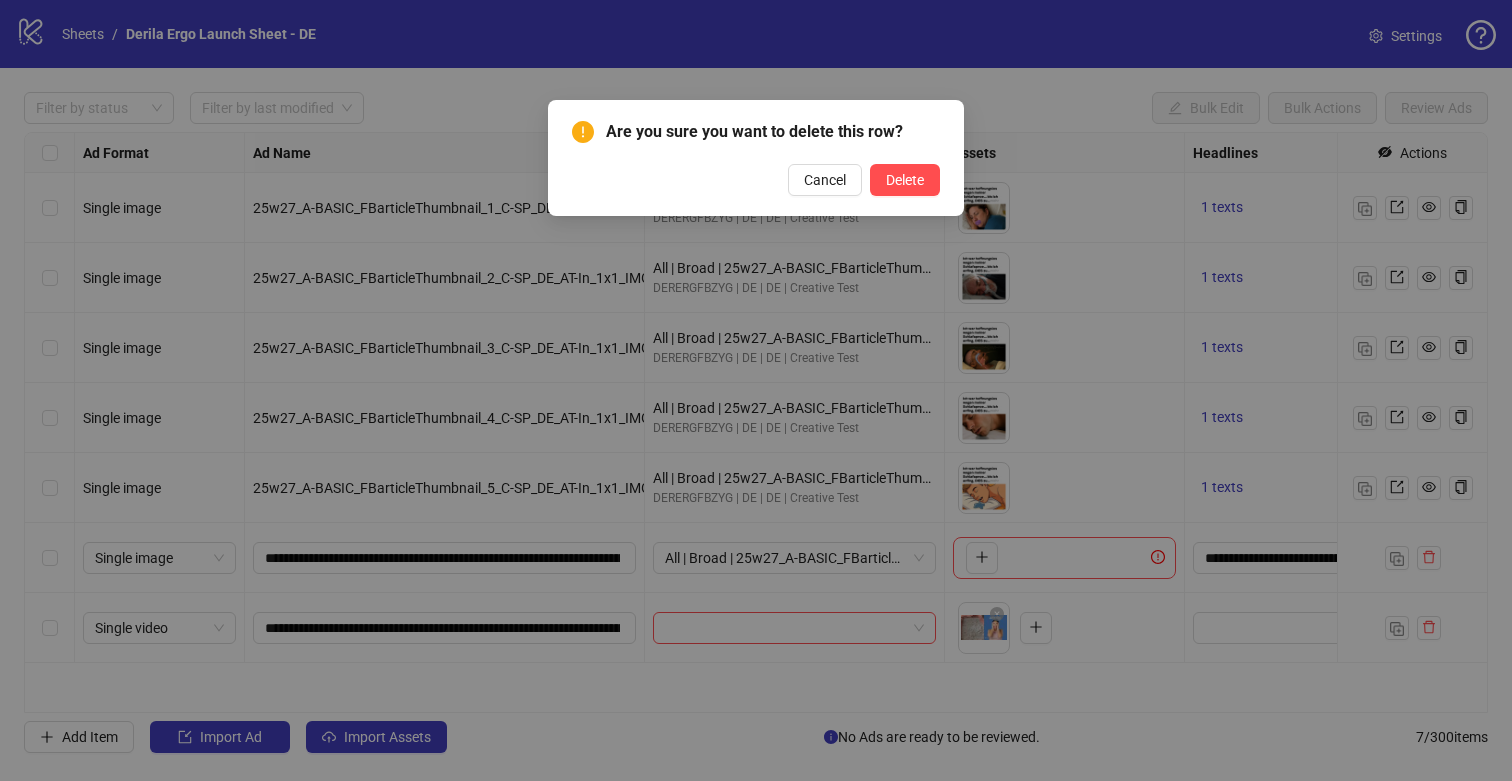 click on "Are you sure you want to delete this row? Cancel Delete" at bounding box center [756, 158] 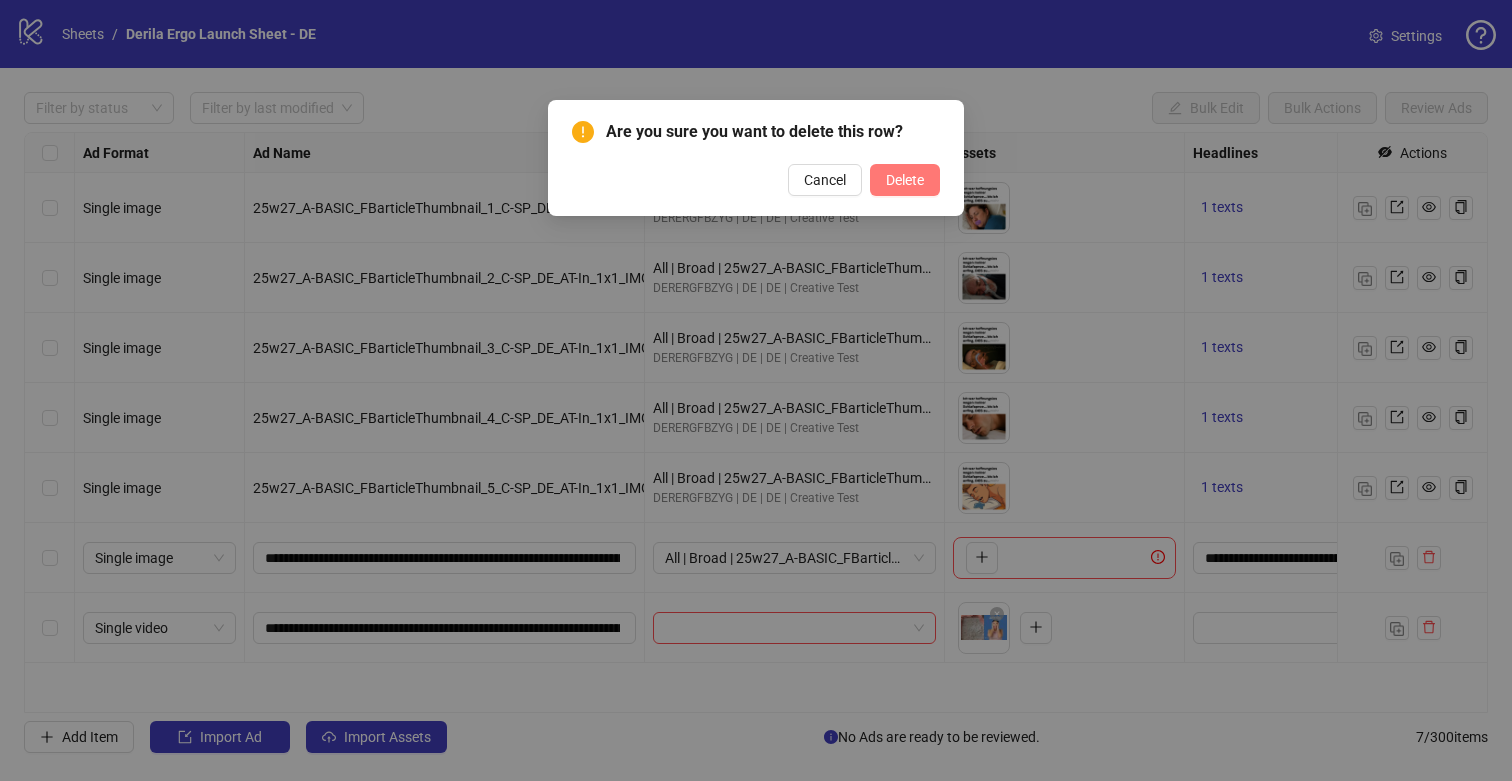 click on "Delete" at bounding box center [905, 180] 